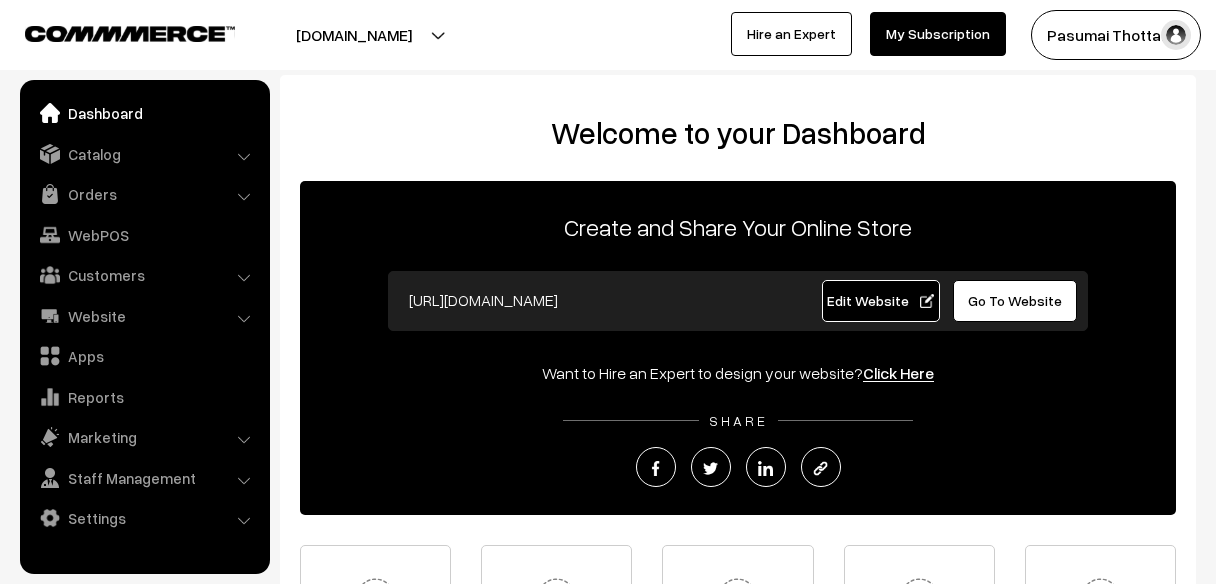 scroll, scrollTop: 0, scrollLeft: 0, axis: both 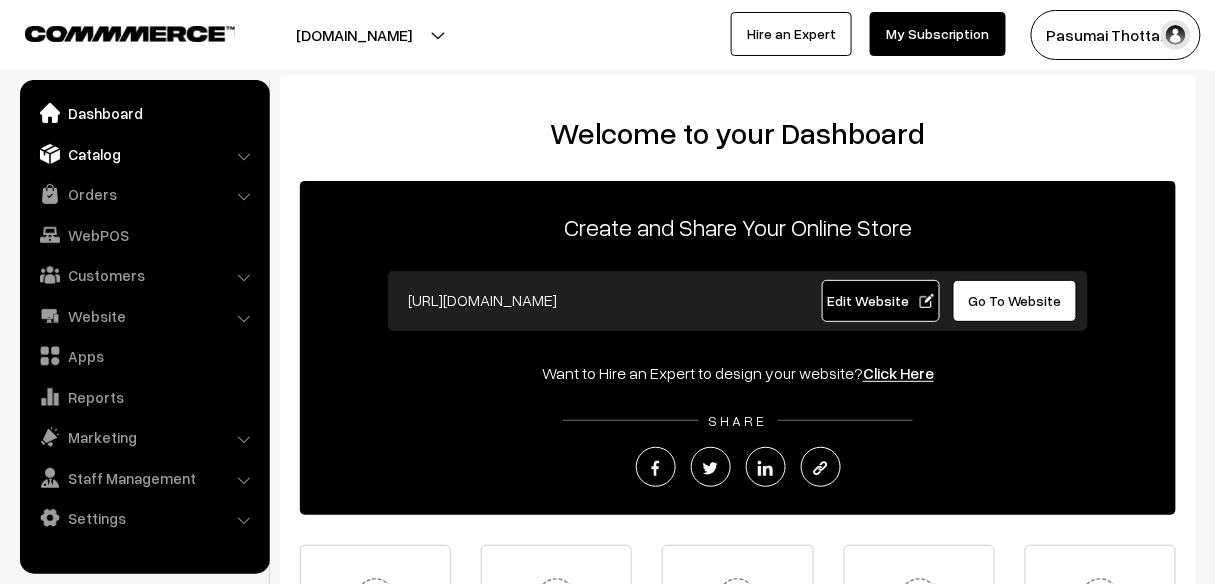 click on "Catalog" at bounding box center (144, 154) 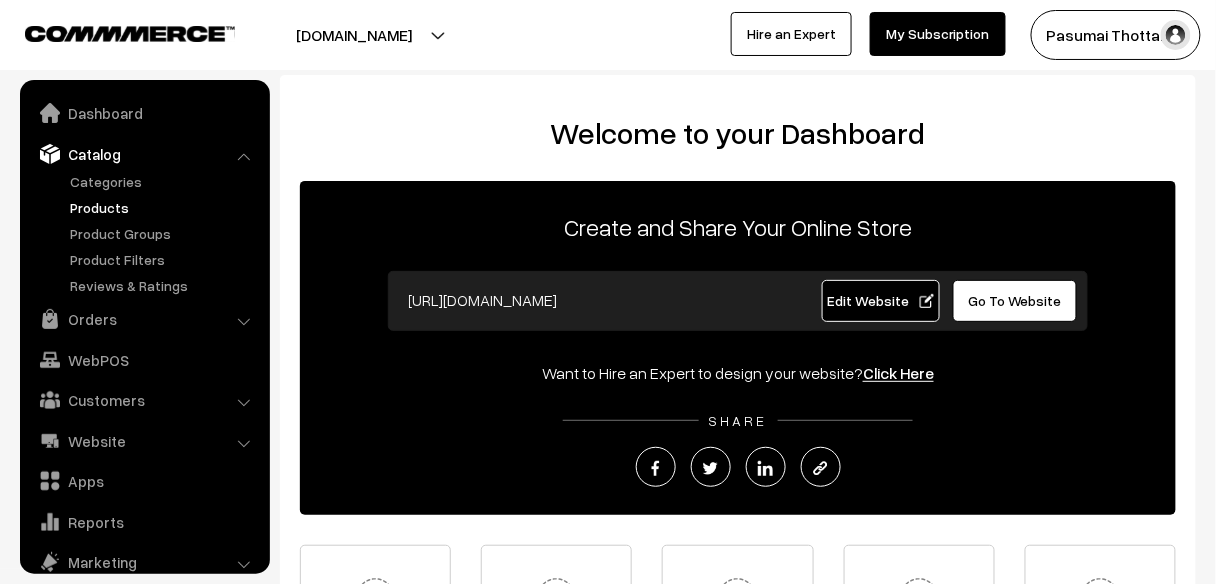 click on "Products" at bounding box center (164, 207) 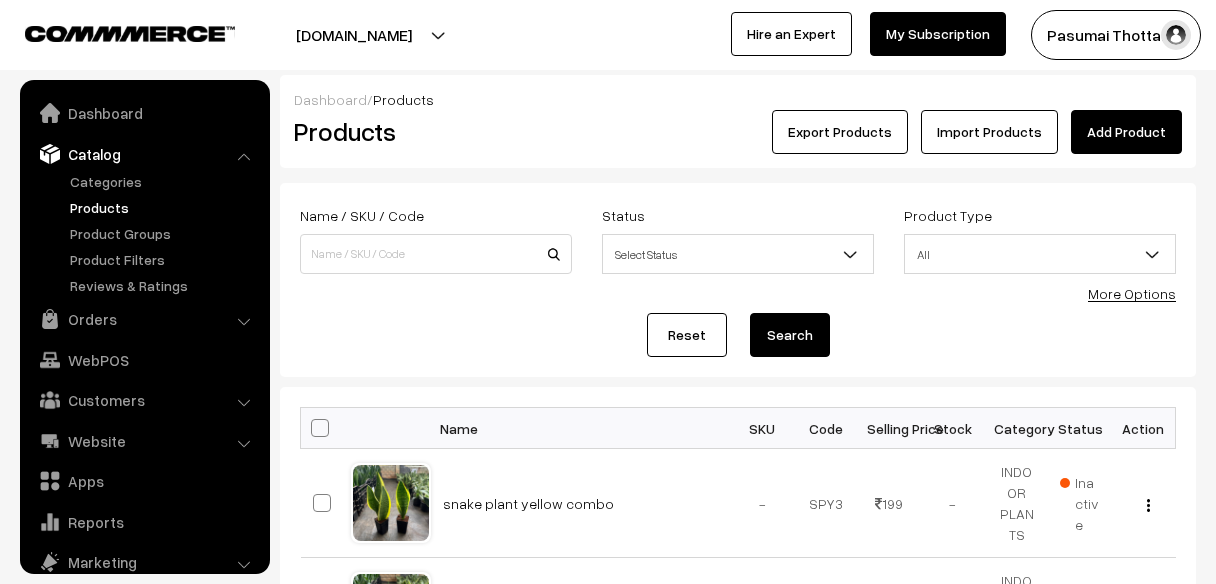 scroll, scrollTop: 0, scrollLeft: 0, axis: both 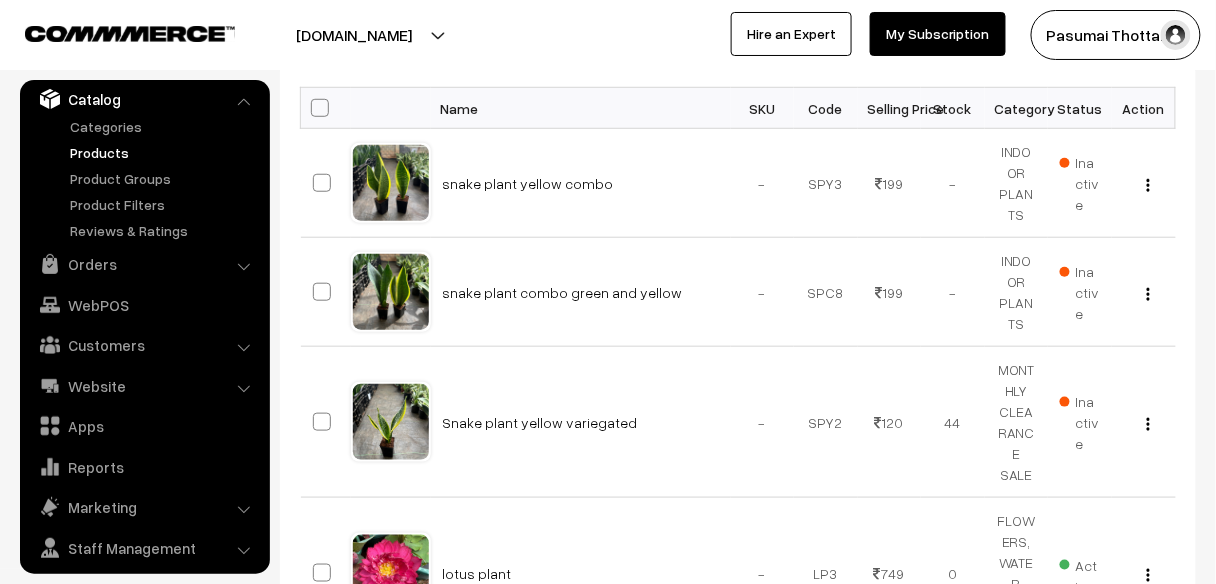 click on "Catalog" at bounding box center [144, 99] 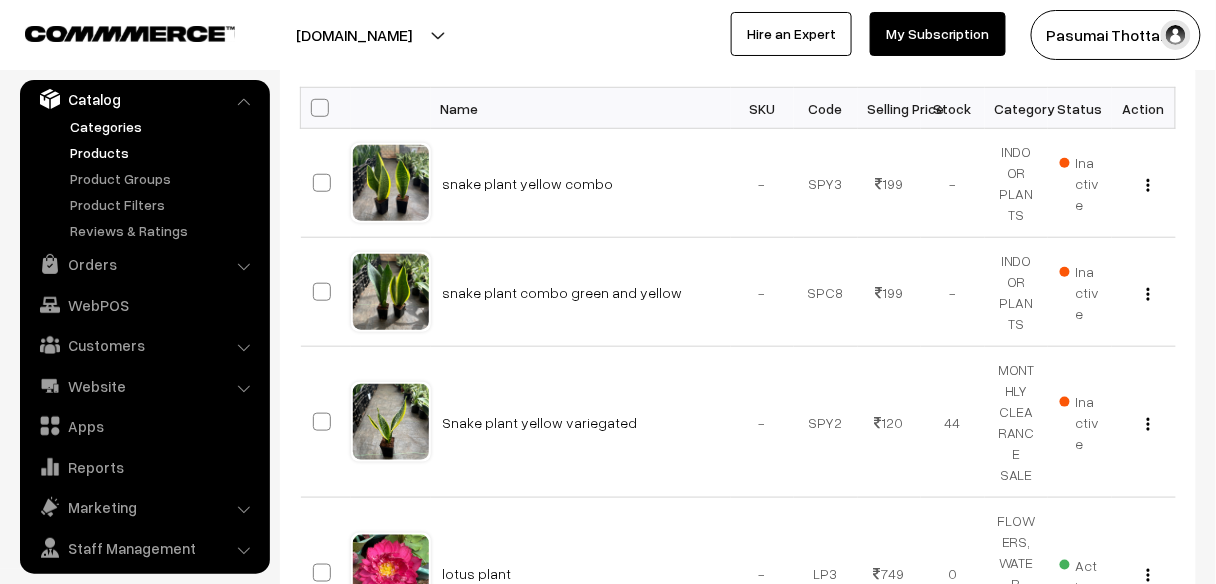 click on "Categories" at bounding box center [164, 126] 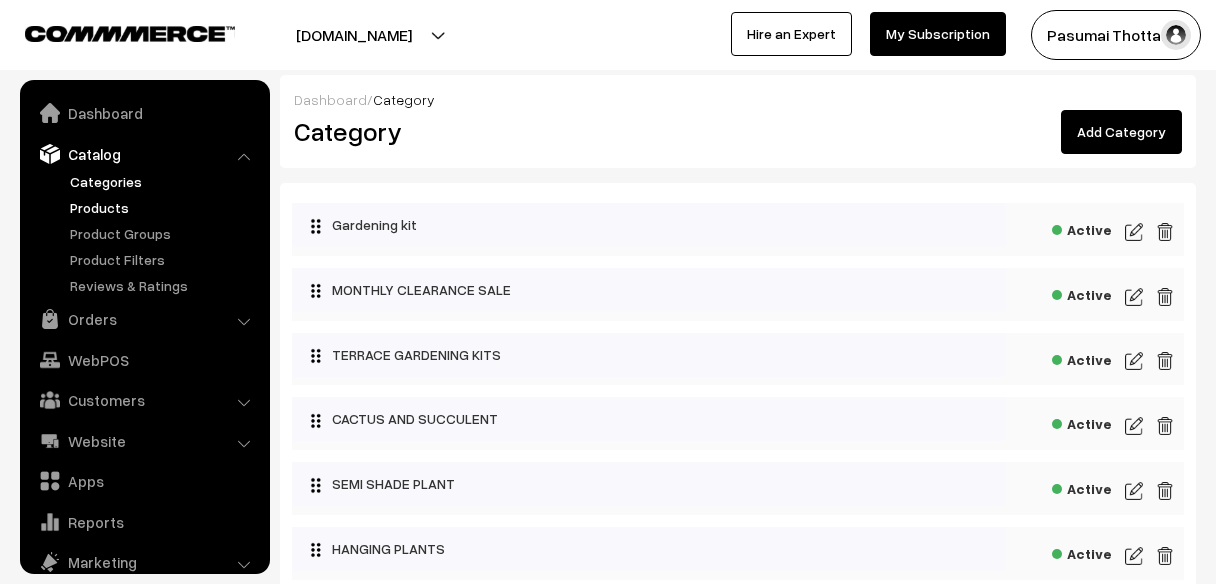 scroll, scrollTop: 0, scrollLeft: 0, axis: both 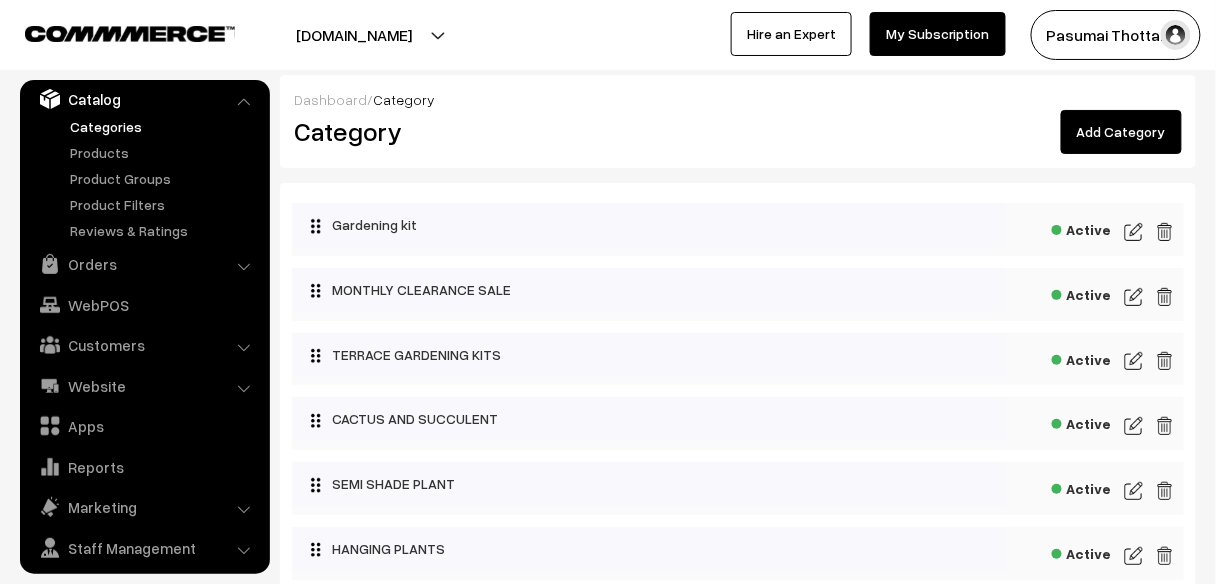 click on "Add Category" at bounding box center [1121, 132] 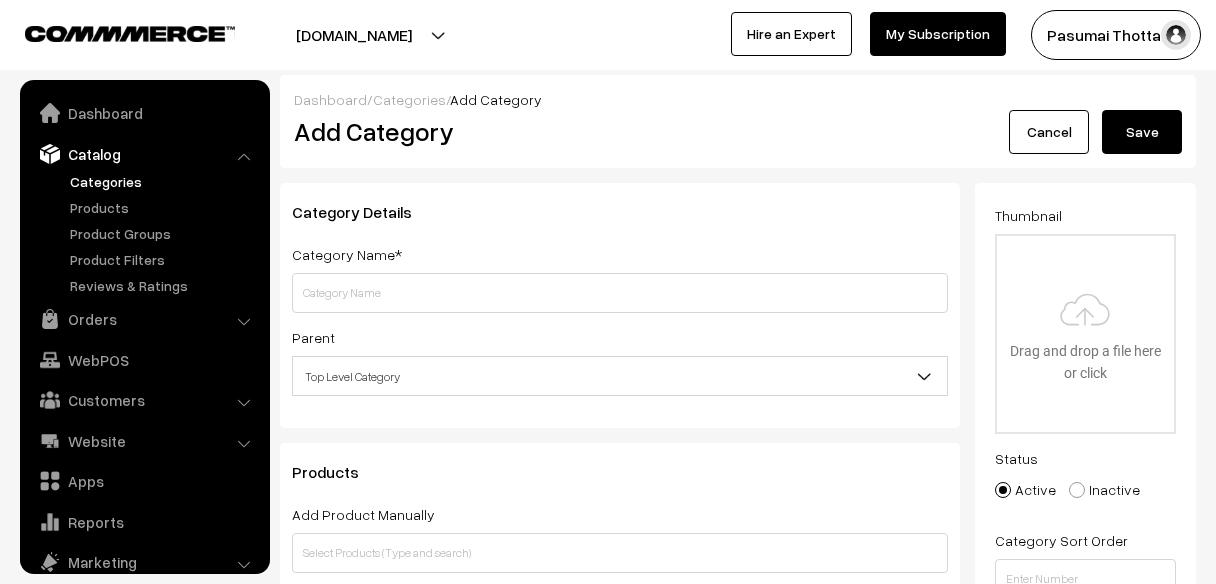 scroll, scrollTop: 0, scrollLeft: 0, axis: both 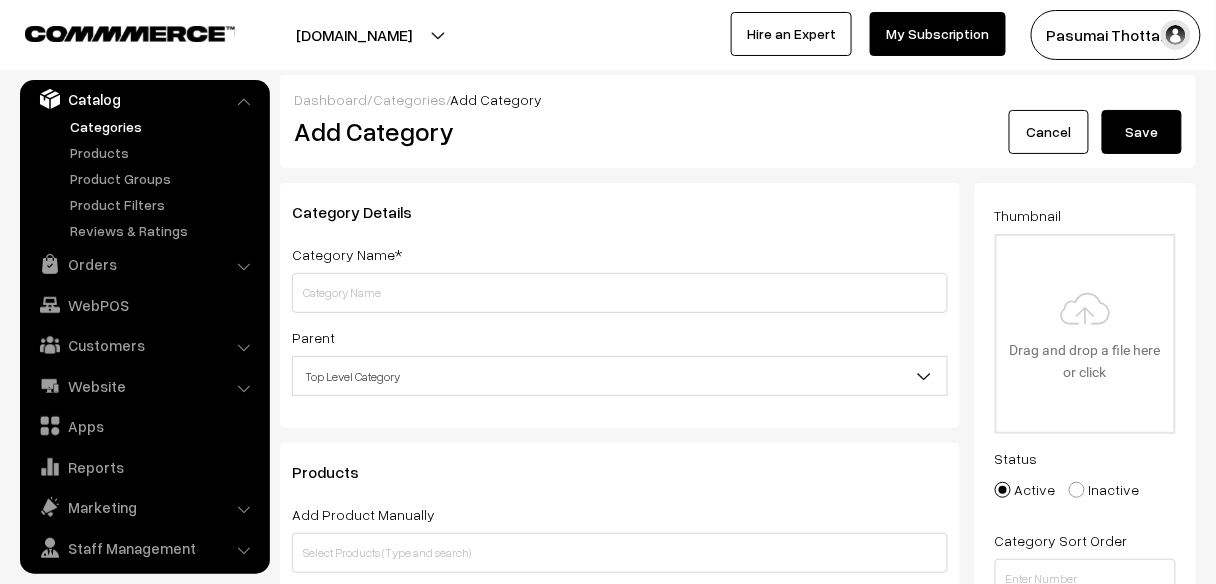 click at bounding box center (620, 293) 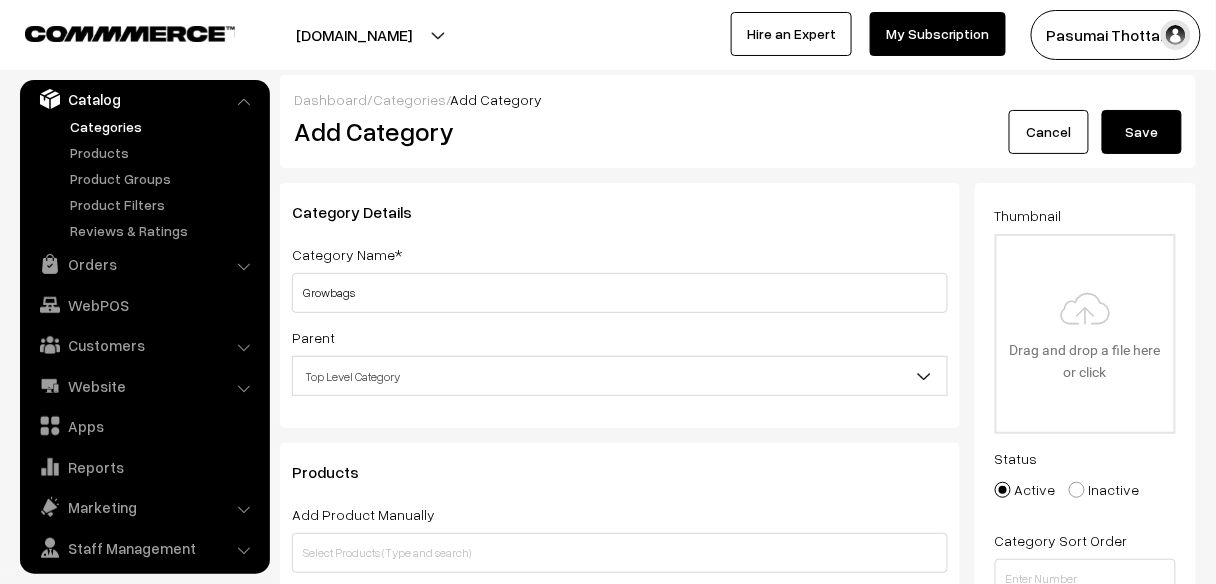 type on "Growbags" 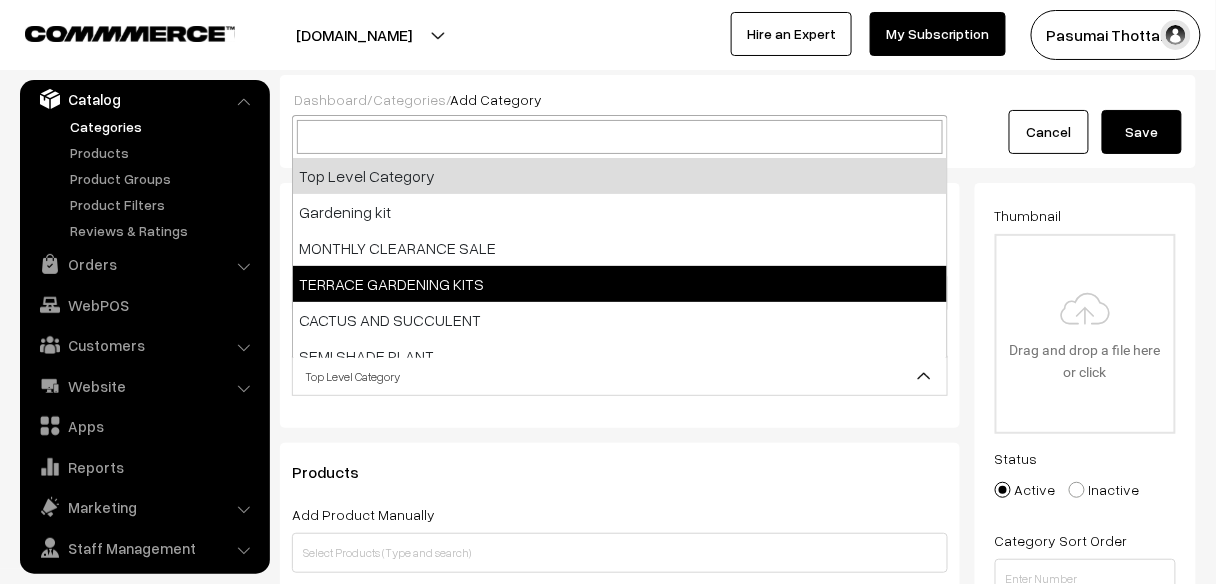 select on "15" 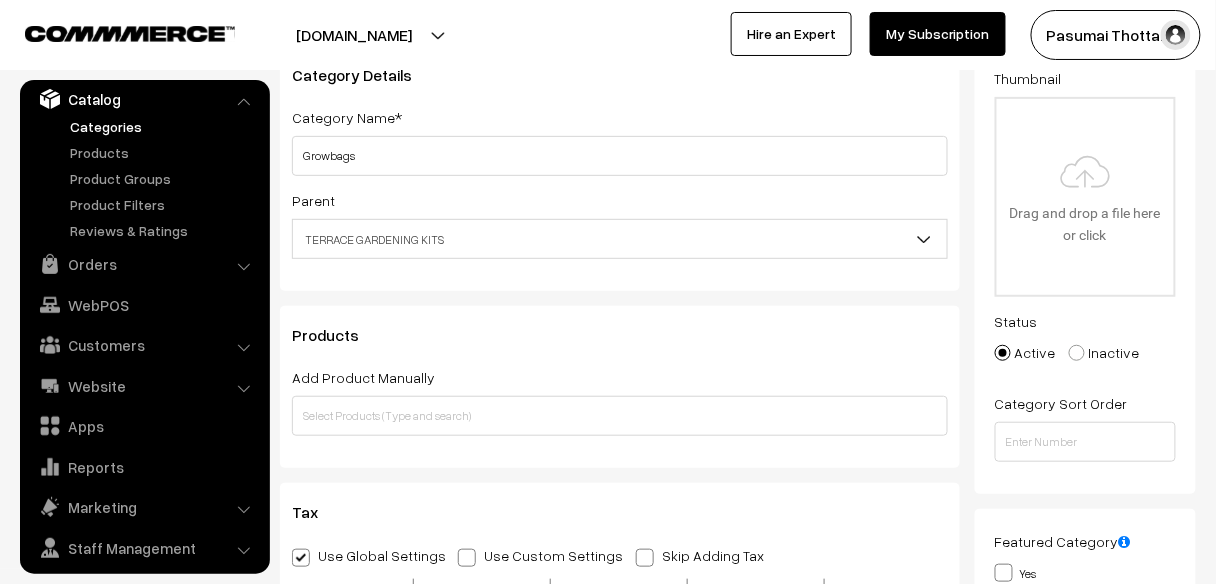 scroll, scrollTop: 160, scrollLeft: 0, axis: vertical 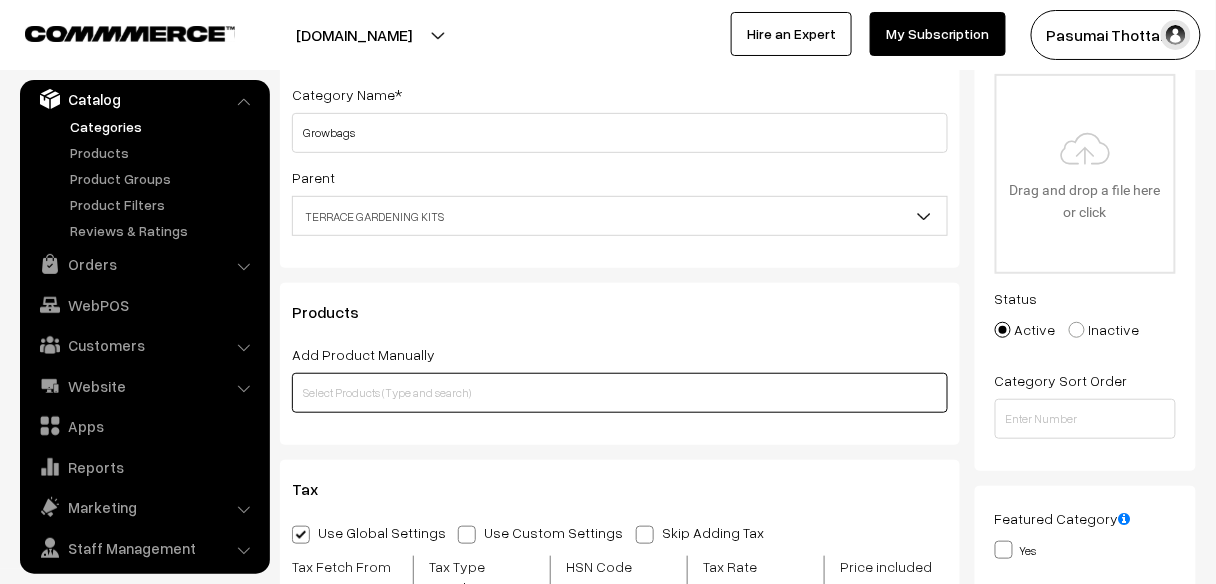 click at bounding box center [620, 393] 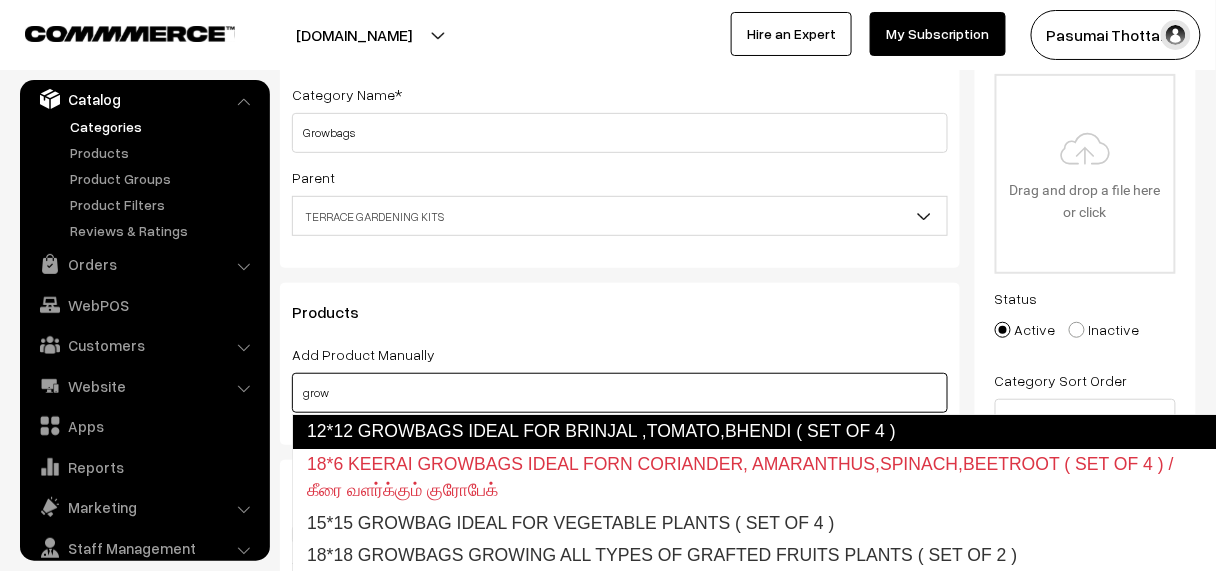 click on "12*12  GROWBAGS  IDEAL FOR BRINJAL ,TOMATO,BHENDI ( SET OF 4 )" at bounding box center [755, 431] 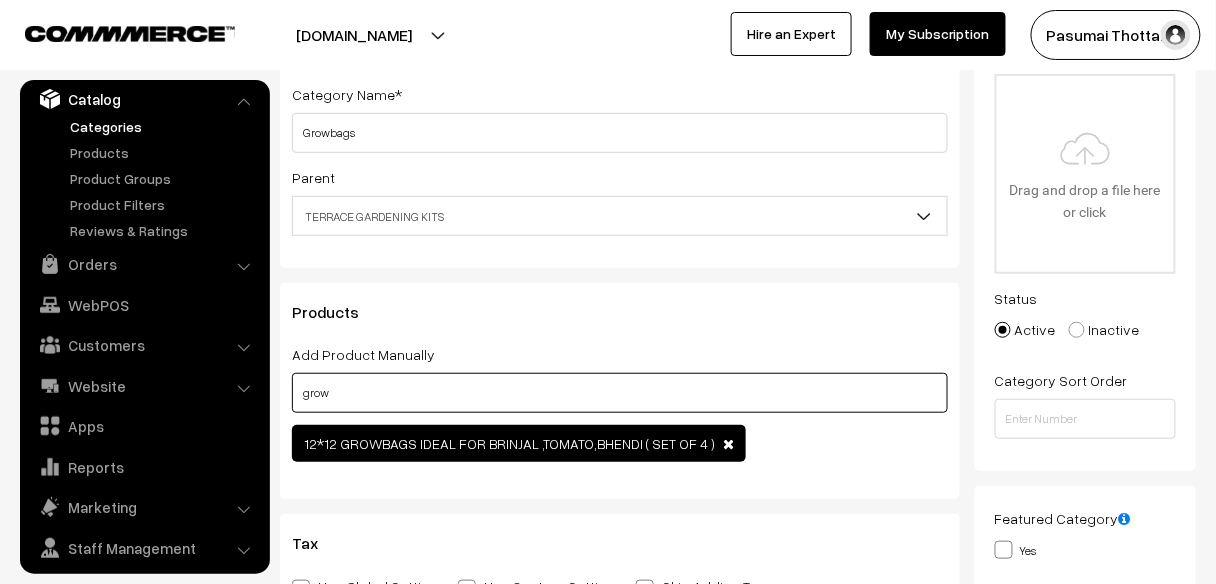 click on "grow" at bounding box center (620, 393) 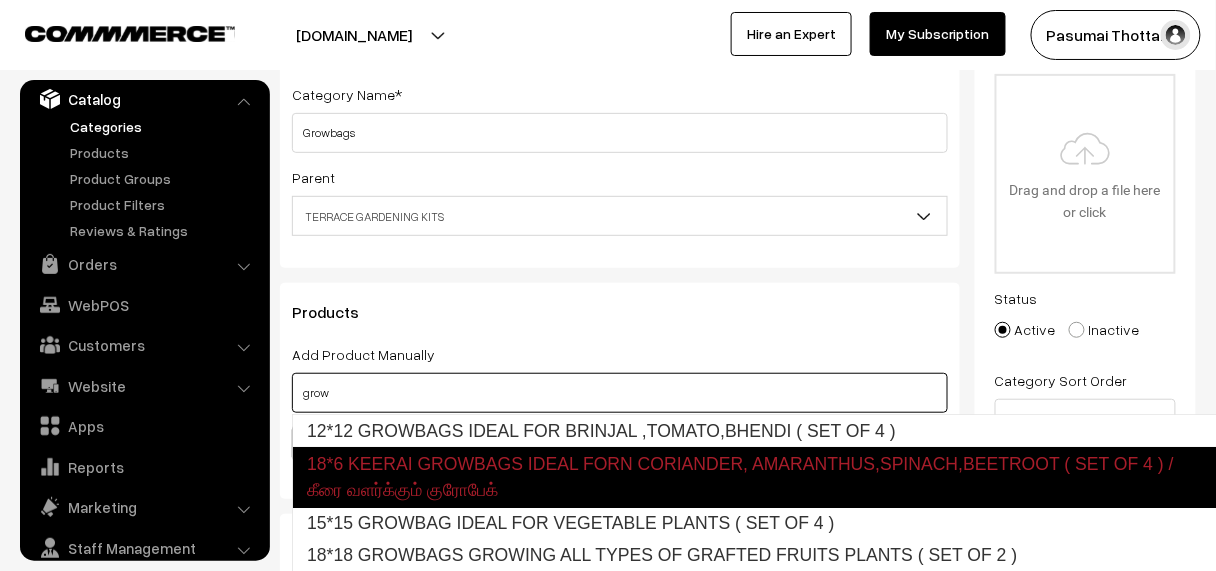 click on "18*6   KEERAI GROWBAGS  IDEAL FORN CORIANDER, AMARANTHUS,SPINACH,BEETROOT ( SET OF 4 )  / கீரை  வளர்க்கும் குரோபேக்" at bounding box center (755, 477) 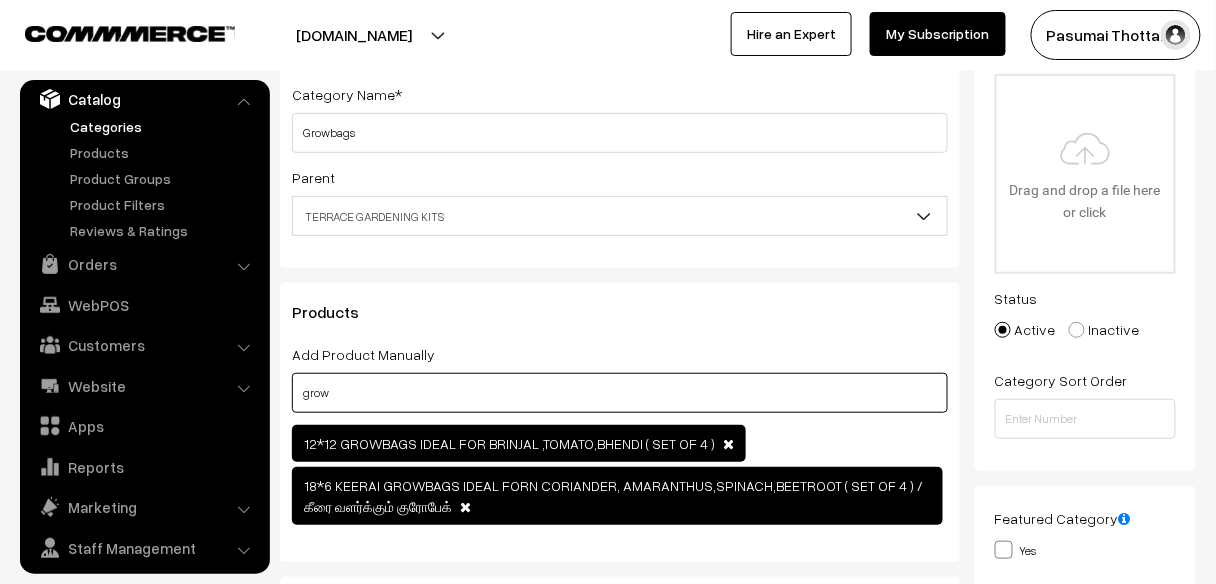 click on "grow" at bounding box center (620, 393) 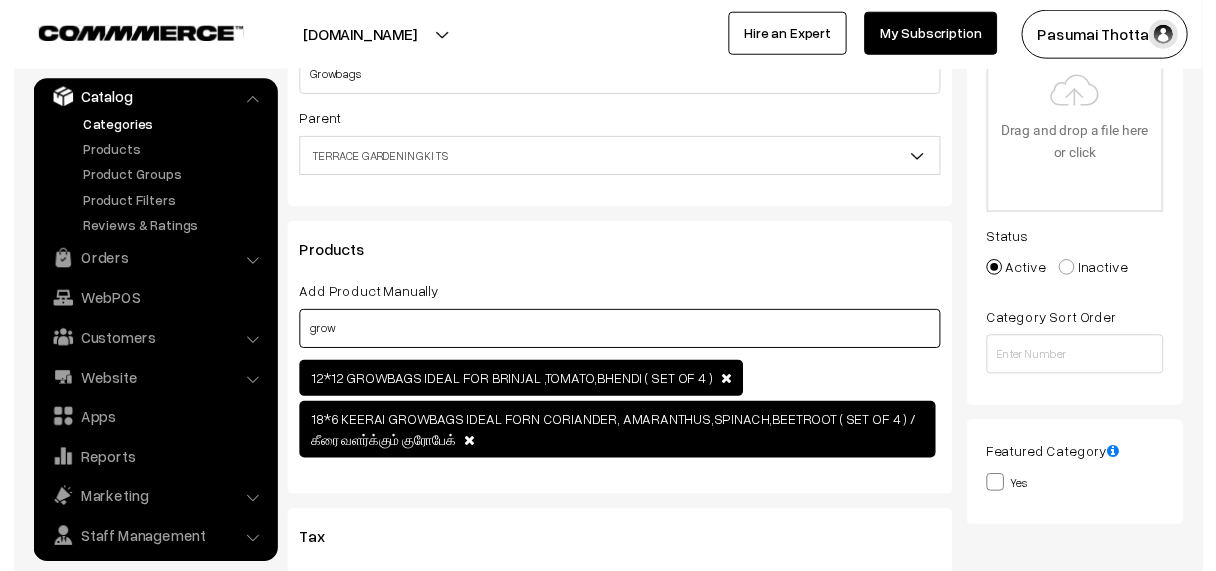 scroll, scrollTop: 320, scrollLeft: 0, axis: vertical 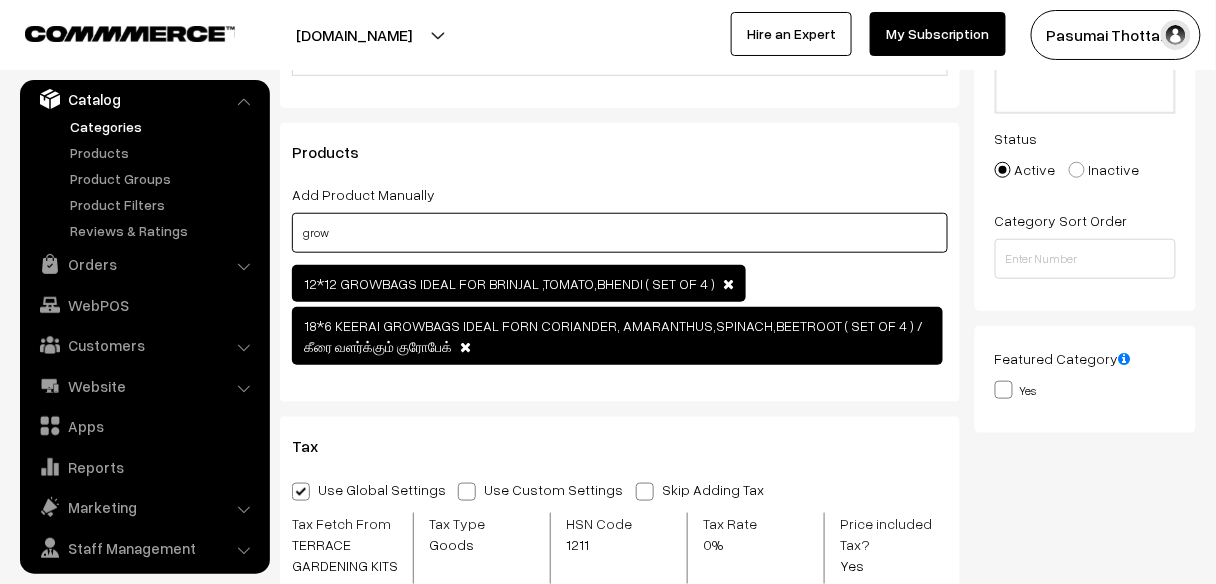 click on "grow" at bounding box center (620, 233) 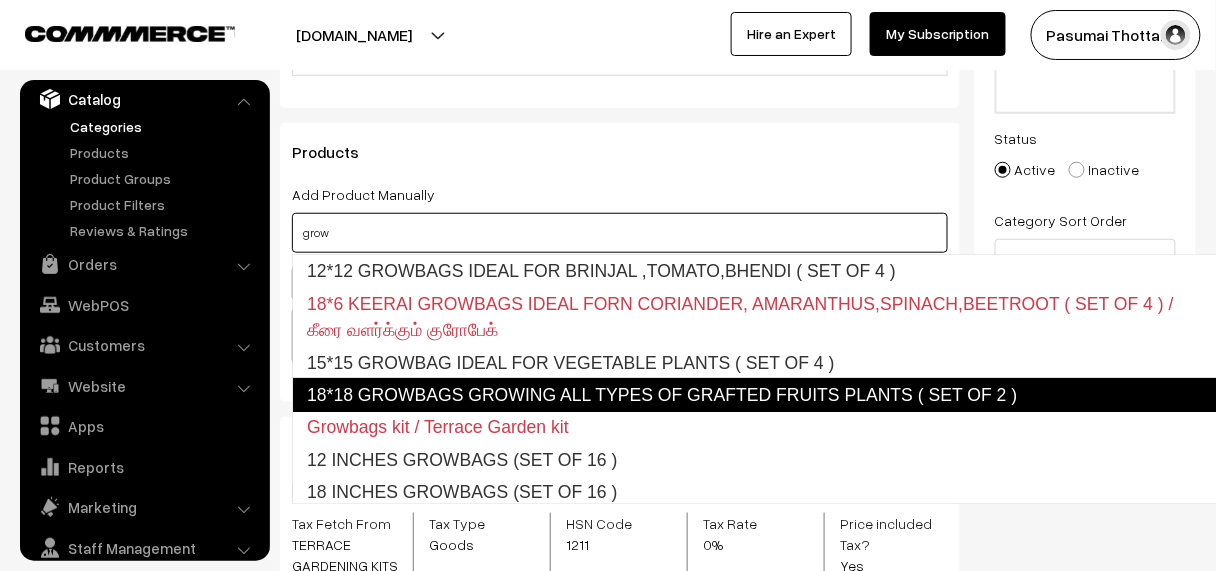 click on "18*18 GROWBAGS GROWING ALL TYPES OF GRAFTED FRUITS PLANTS ( SET OF 2 )" at bounding box center [755, 395] 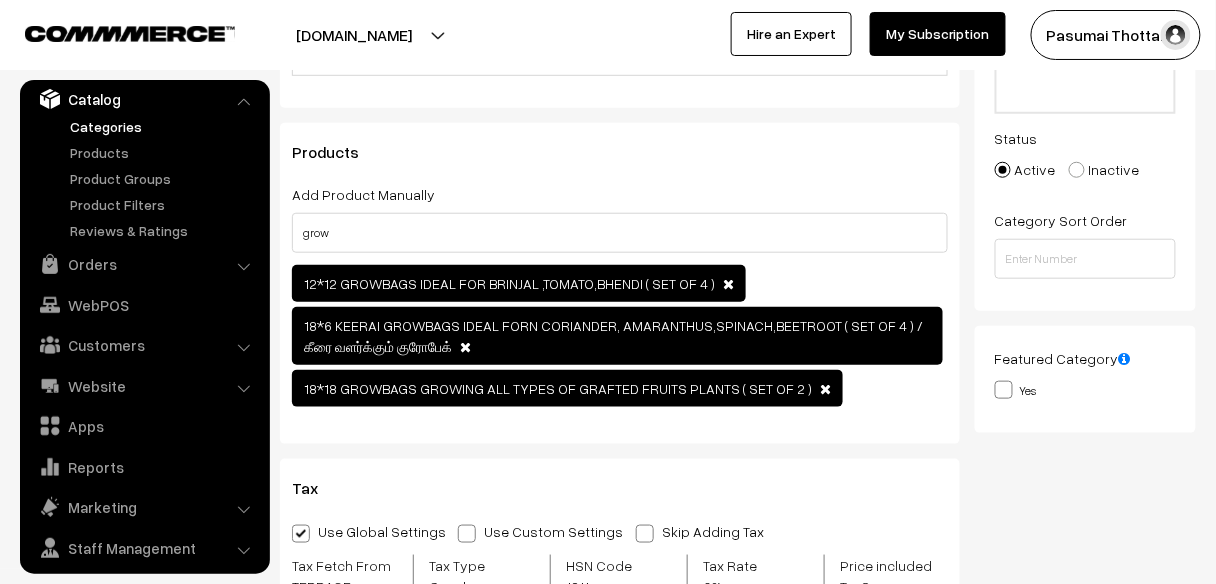 click on "12*12  GROWBAGS  IDEAL FOR BRINJAL ,TOMATO,BHENDI ( SET OF 4 )     18*6   KEERAI GROWBAGS  IDEAL FORN CORIANDER, AMARANTHUS,SPINACH,BEETROOT ( SET OF 4 )  / கீரை  வளர்க்கும் குரோபேக்     18*18 GROWBAGS GROWING ALL TYPES OF GRAFTED FRUITS PLANTS ( SET OF 2 )" at bounding box center [620, 338] 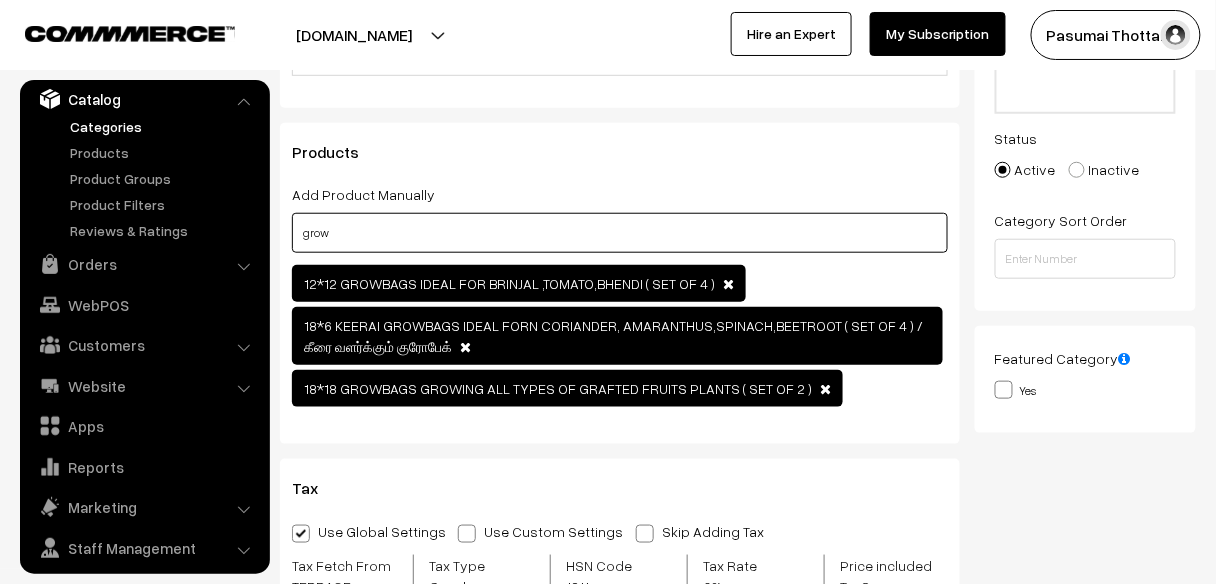 click on "grow" at bounding box center [620, 233] 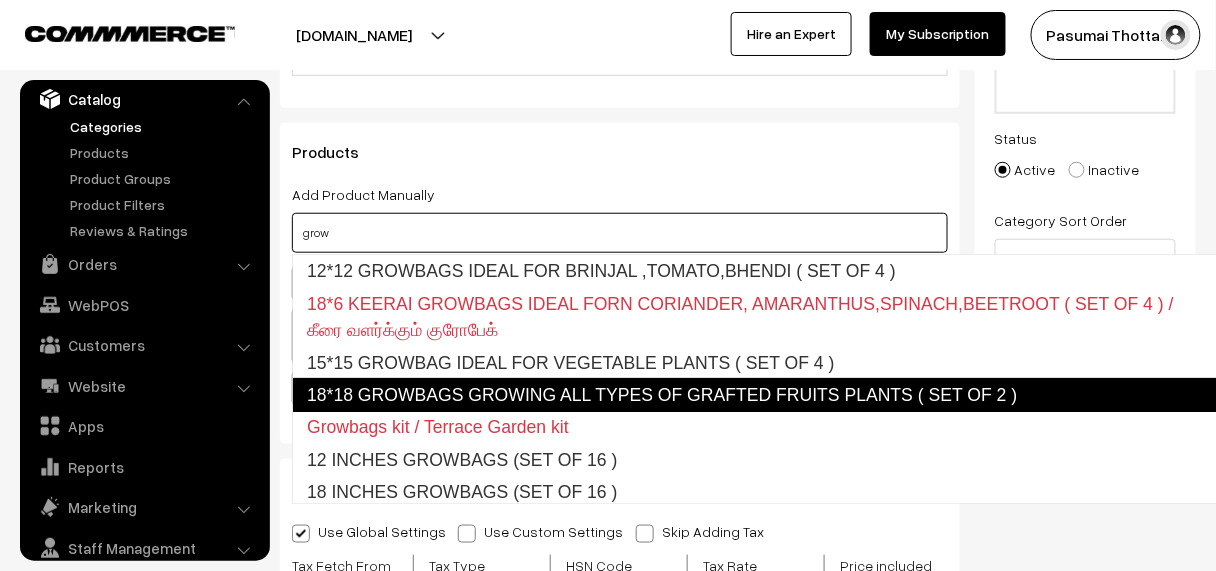 click on "18*18 GROWBAGS GROWING ALL TYPES OF GRAFTED FRUITS PLANTS ( SET OF 2 )" at bounding box center [755, 395] 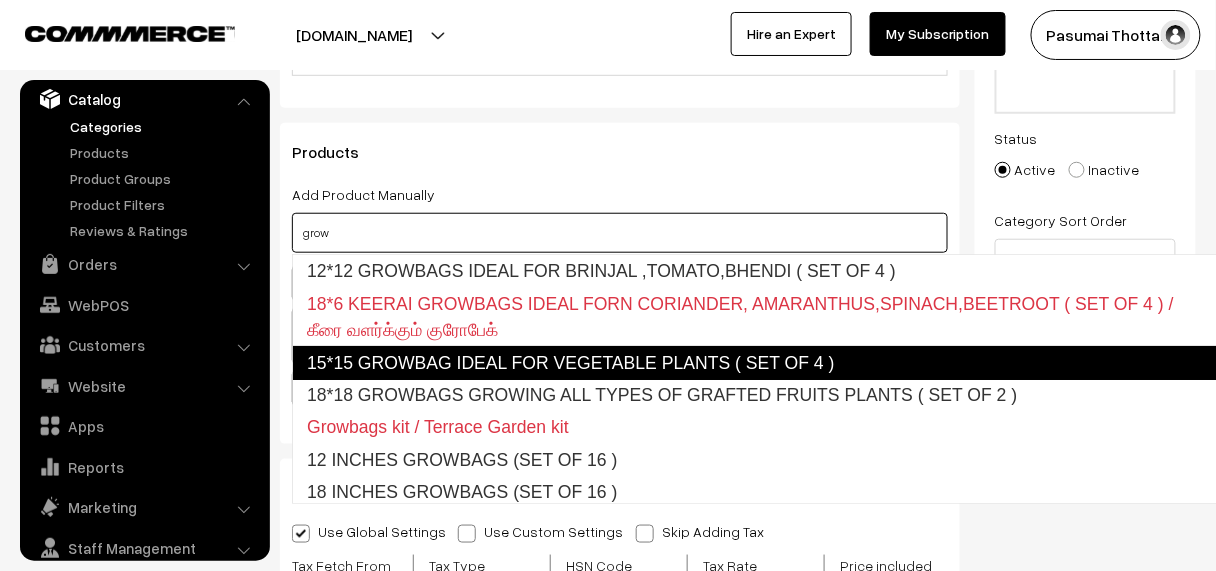 click on "15*15 GROWBAG  IDEAL FOR  VEGETABLE PLANTS  ( SET OF 4 )" at bounding box center [755, 363] 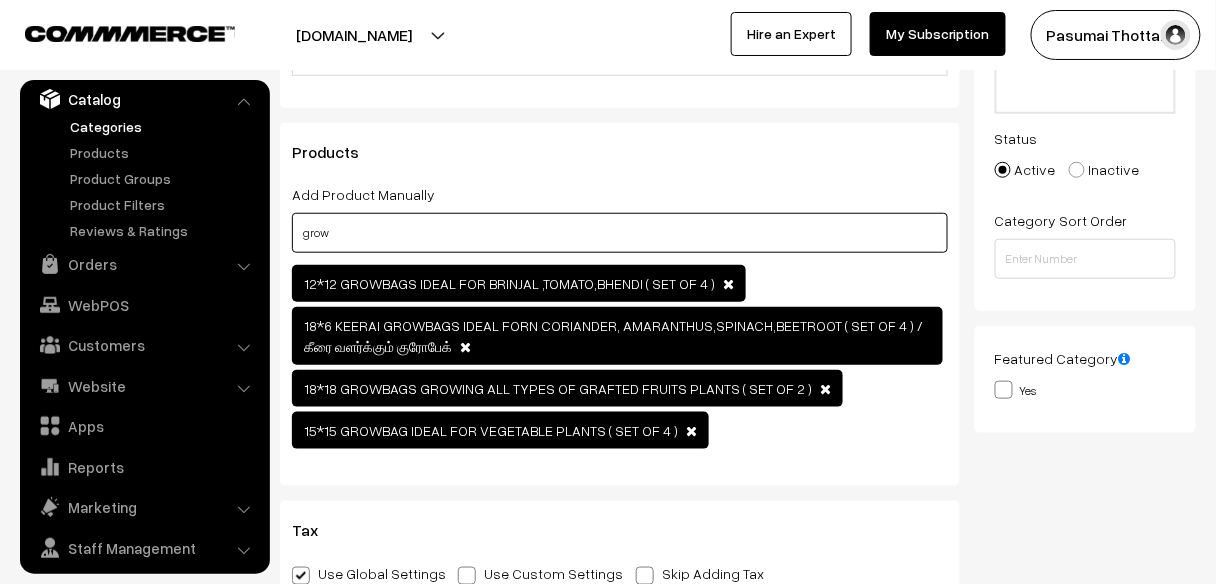 click on "grow" at bounding box center [620, 233] 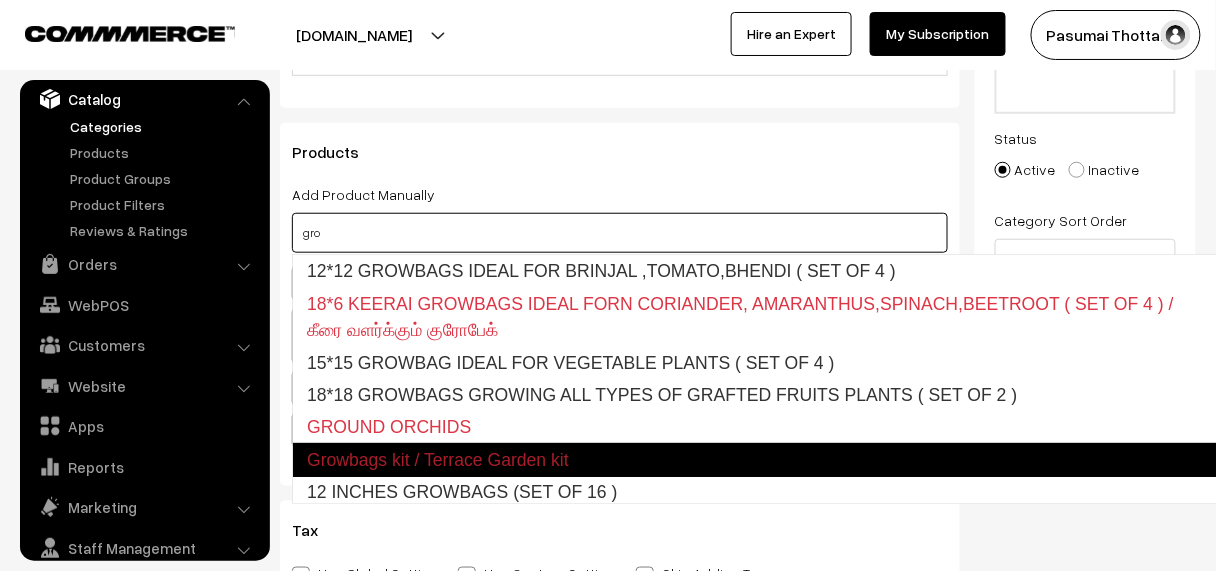 click on "Growbags kit / Terrace Garden kit" at bounding box center [755, 460] 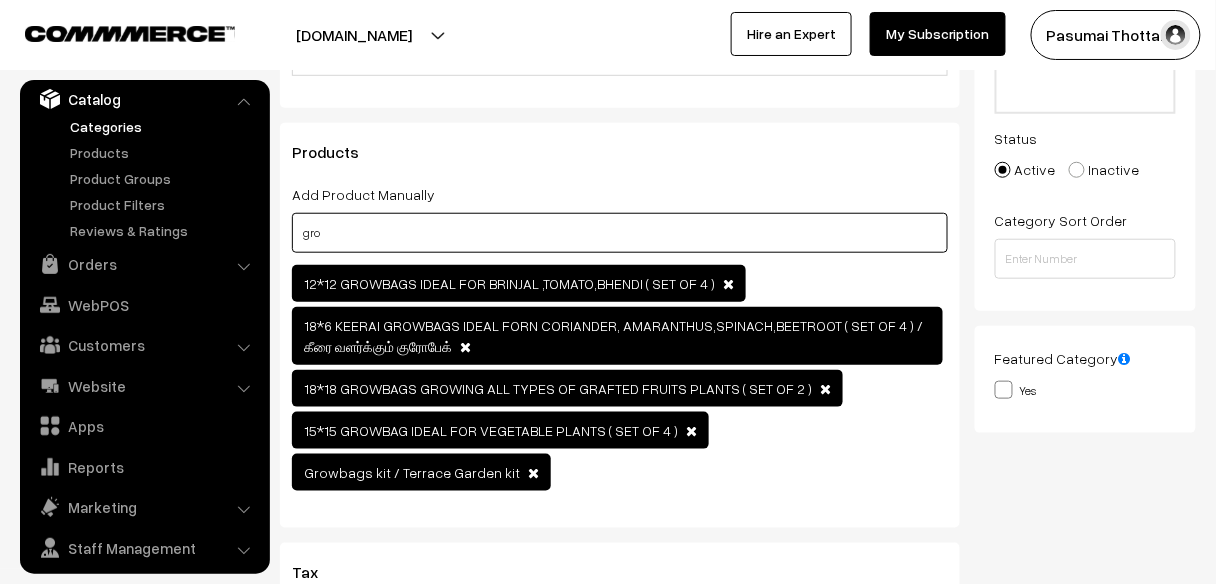 click on "gro" at bounding box center (620, 233) 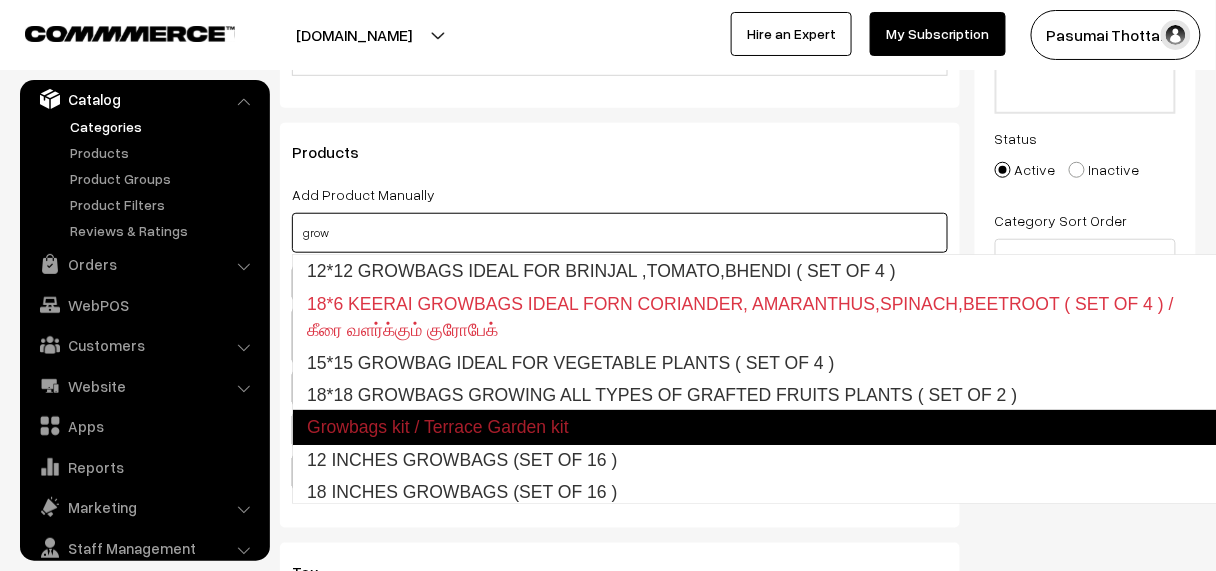 scroll, scrollTop: 68, scrollLeft: 0, axis: vertical 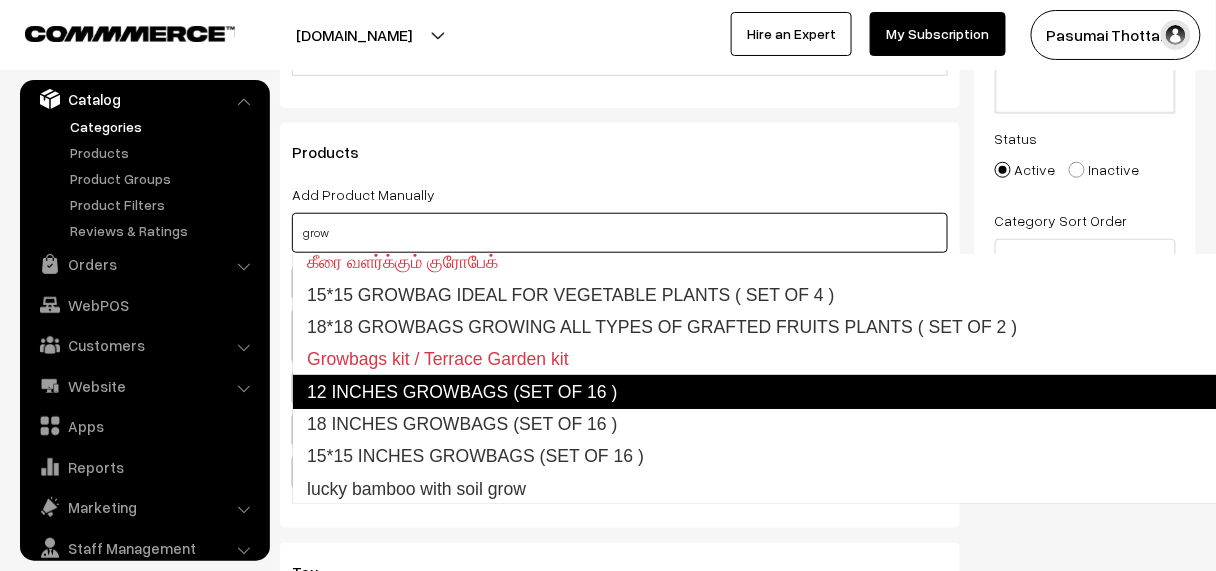 click on "12 INCHES  GROWBAGS  (SET OF 16 )" at bounding box center (755, 392) 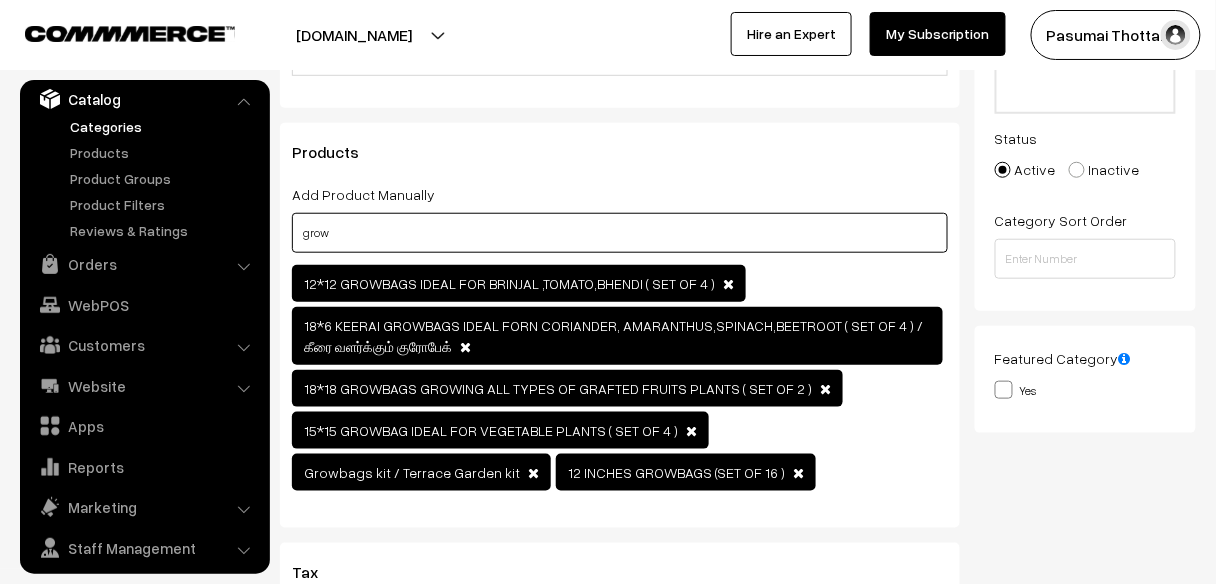 click on "grow" at bounding box center [620, 233] 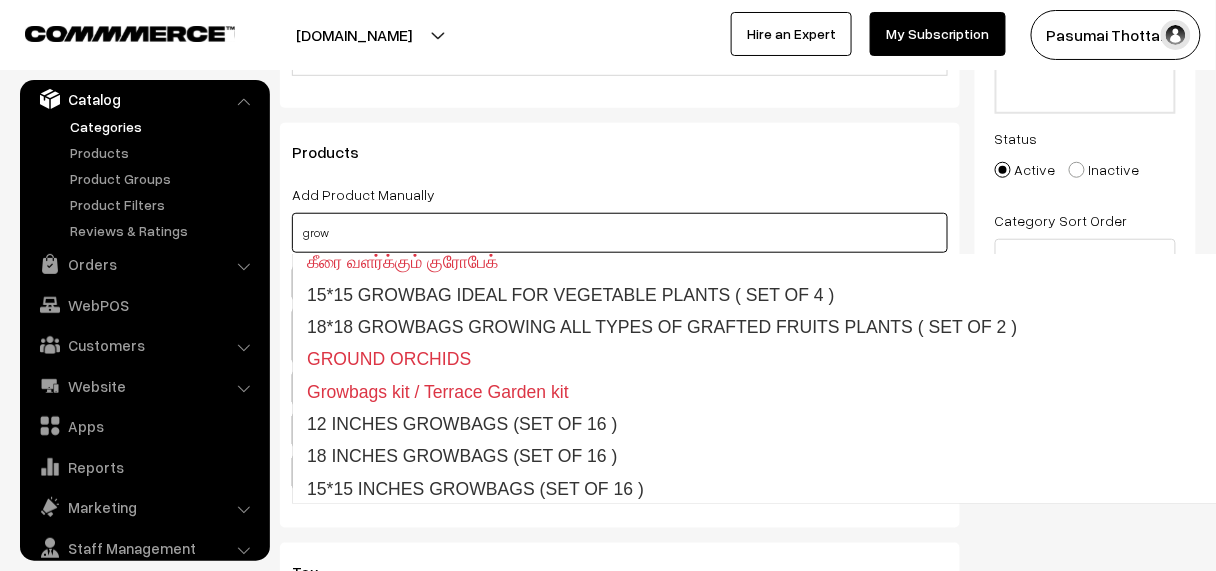 scroll, scrollTop: 32, scrollLeft: 0, axis: vertical 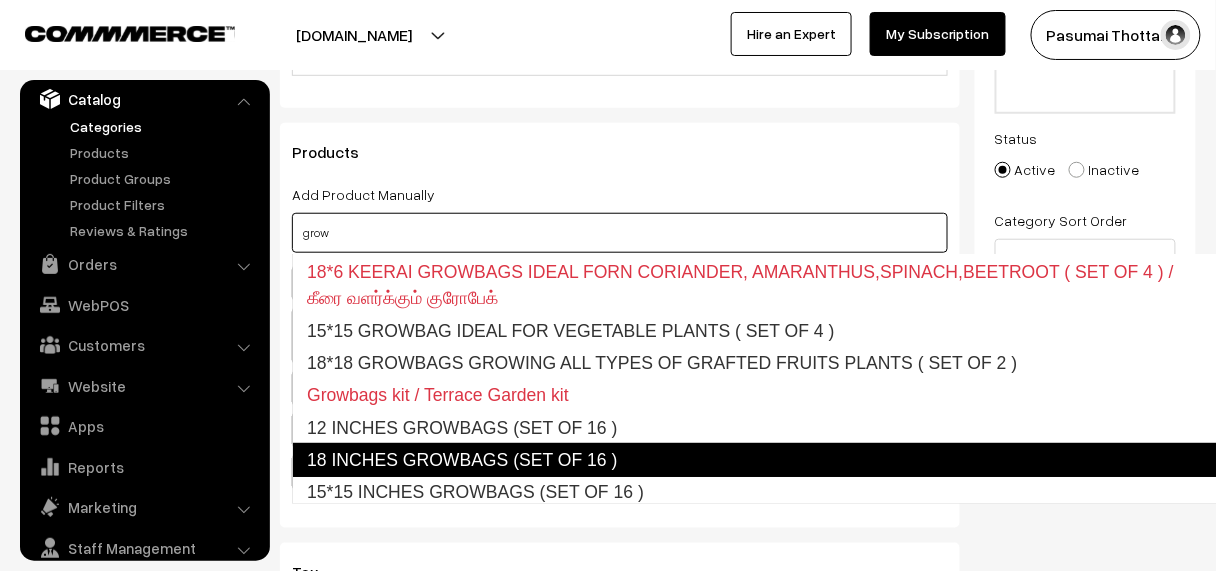 click on "18 INCHES GROWBAGS (SET OF 16 )" at bounding box center [755, 460] 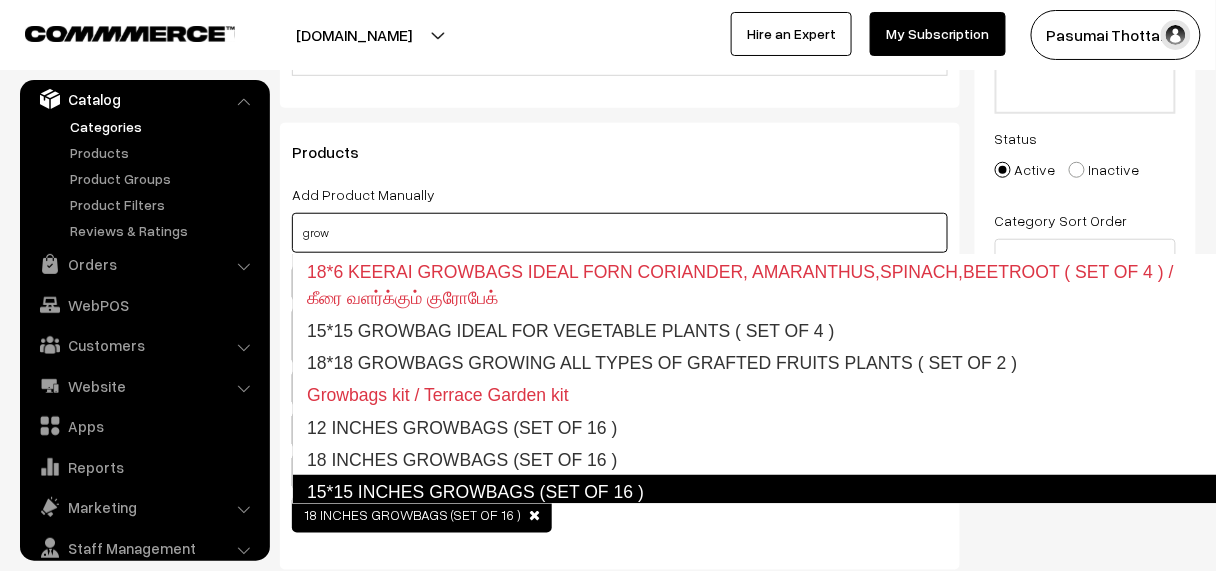 scroll, scrollTop: 36, scrollLeft: 0, axis: vertical 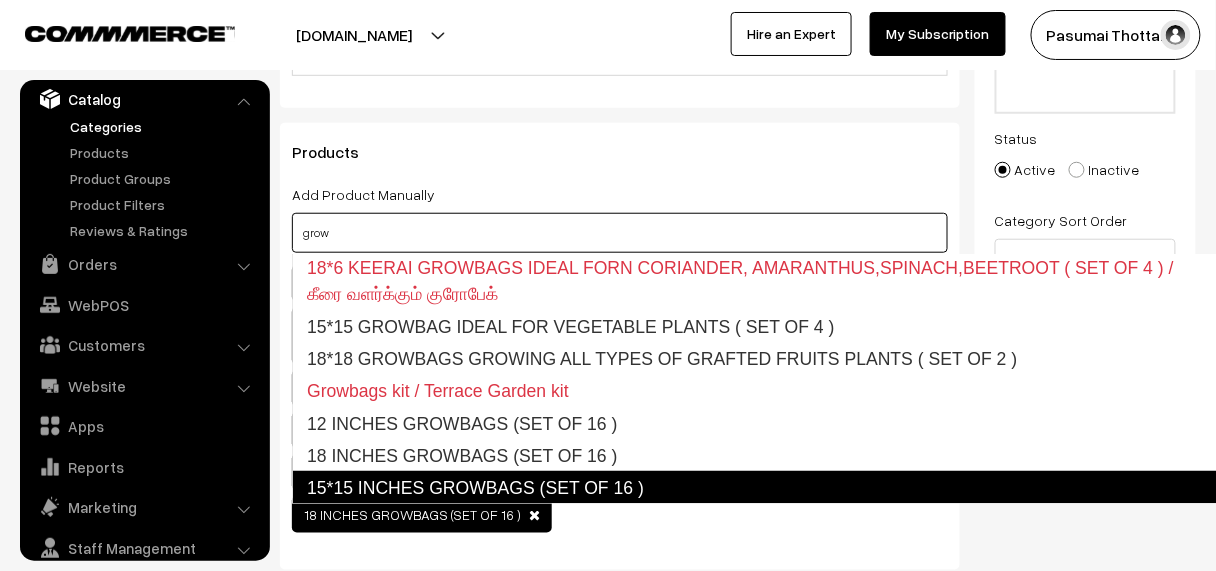 click on "15*15  INCHES GROWBAGS (SET OF 16 )" at bounding box center (755, 488) 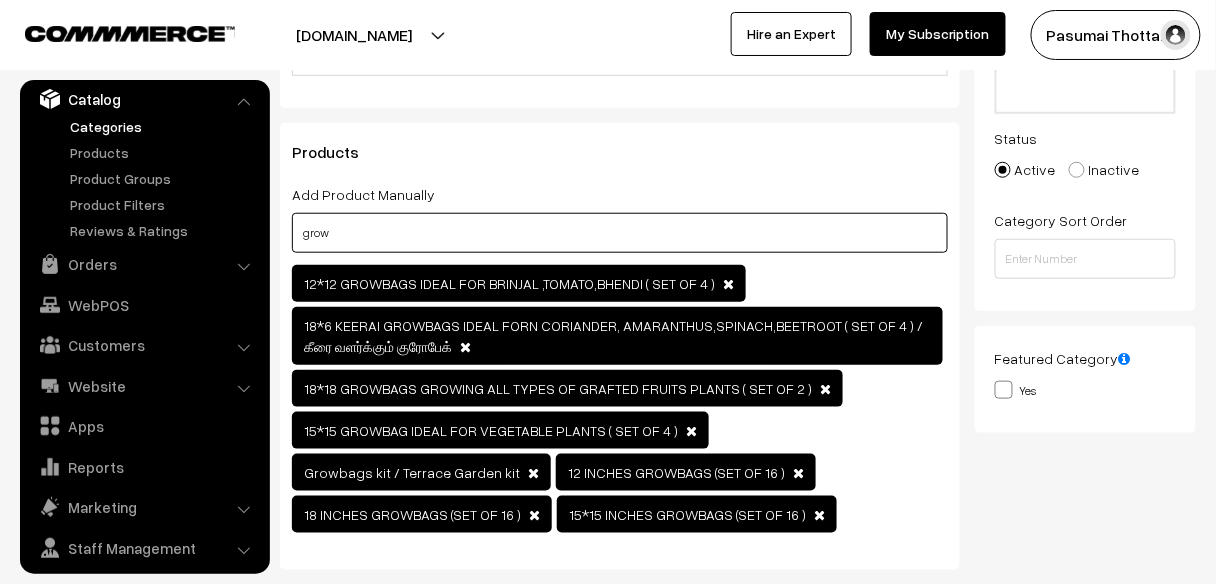 click on "grow" at bounding box center [620, 233] 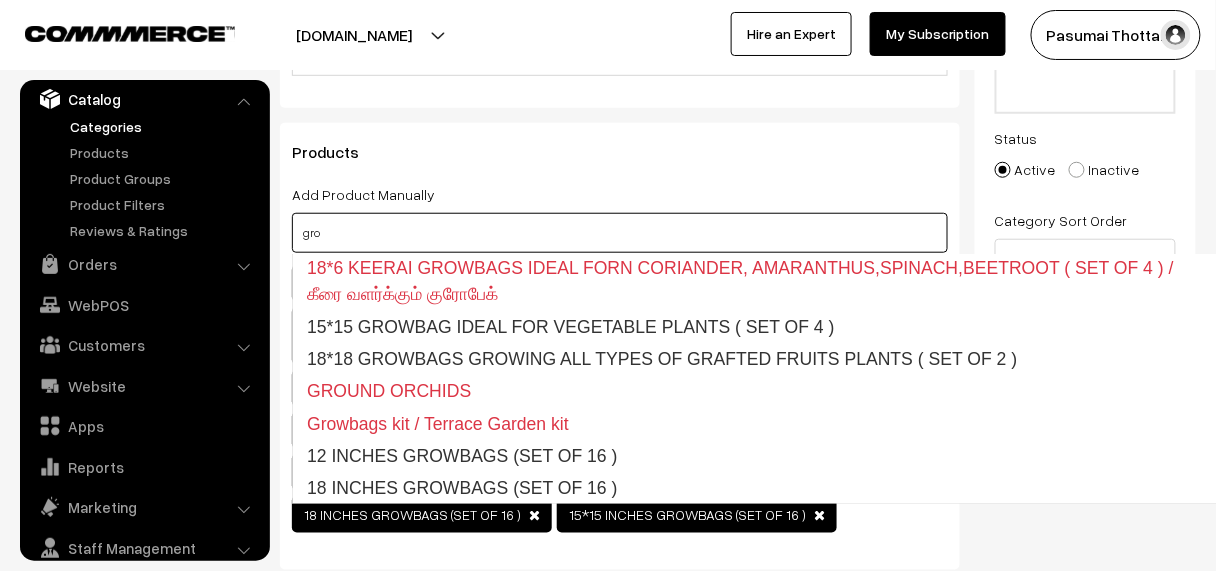 type on "grow" 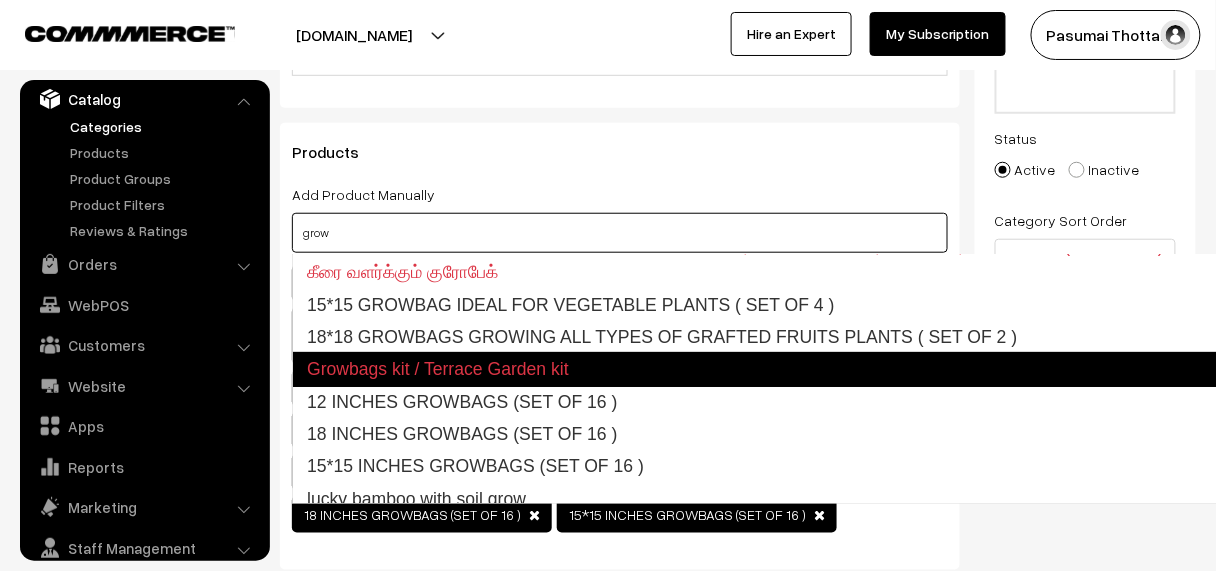 scroll, scrollTop: 68, scrollLeft: 0, axis: vertical 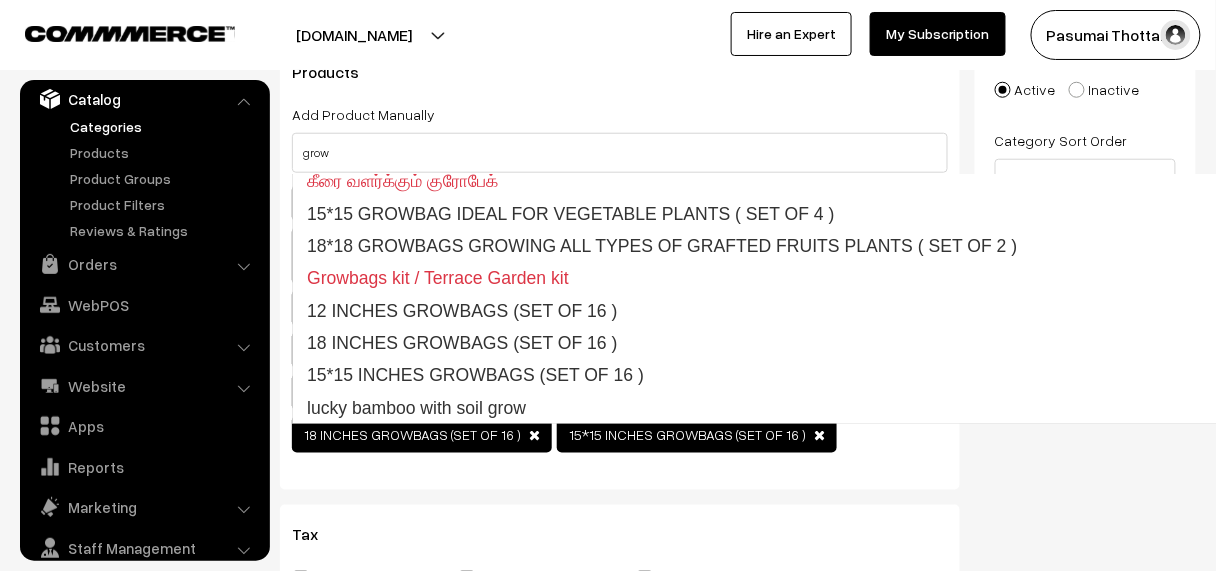 click on "Products
Add Product Manually
grow
12*12  GROWBAGS  IDEAL FOR BRINJAL ,TOMATO,BHENDI ( SET OF 4 )     18*6   KEERAI GROWBAGS  IDEAL FORN CORIANDER, AMARANTHUS,SPINACH,BEETROOT ( SET OF 4 )  / கீரை  வளர்க்கும் குரோபேக்     18*18 GROWBAGS GROWING ALL TYPES OF GRAFTED FRUITS PLANTS ( SET OF 2 )     15*15 GROWBAG  IDEAL FOR  VEGETABLE PLANTS  ( SET OF 4 )     Growbags kit / Terrace Garden kit     12 INCHES  GROWBAGS  (SET OF 16 )     18 INCHES GROWBAGS (SET OF 16 )     15*15  INCHES GROWBAGS (SET OF 16 )
Tags Today" at bounding box center (620, 266) 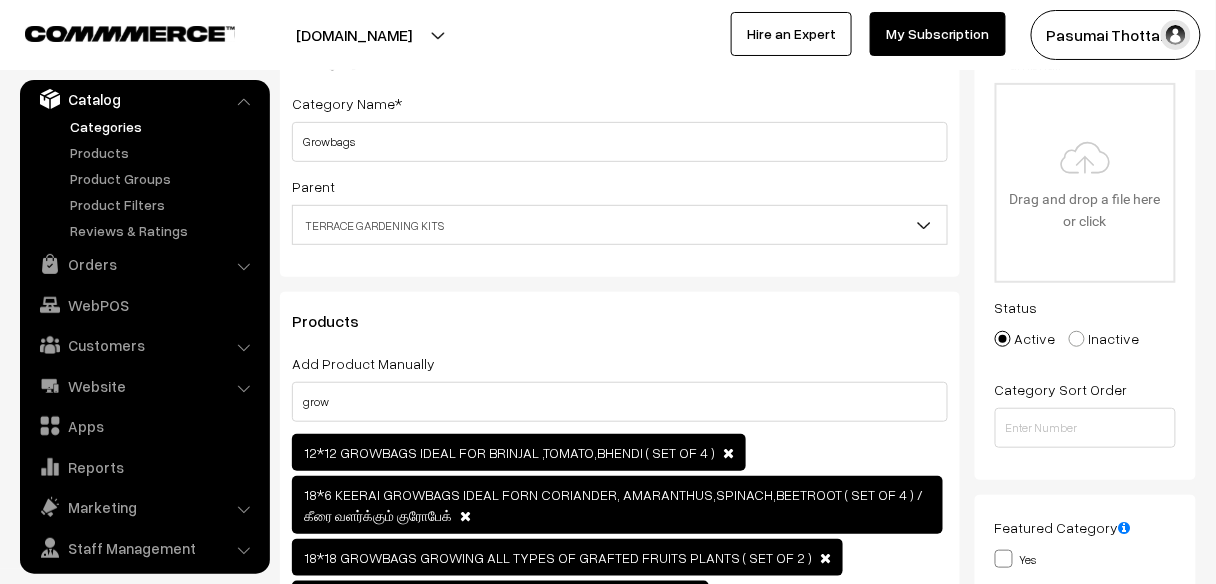 scroll, scrollTop: 0, scrollLeft: 0, axis: both 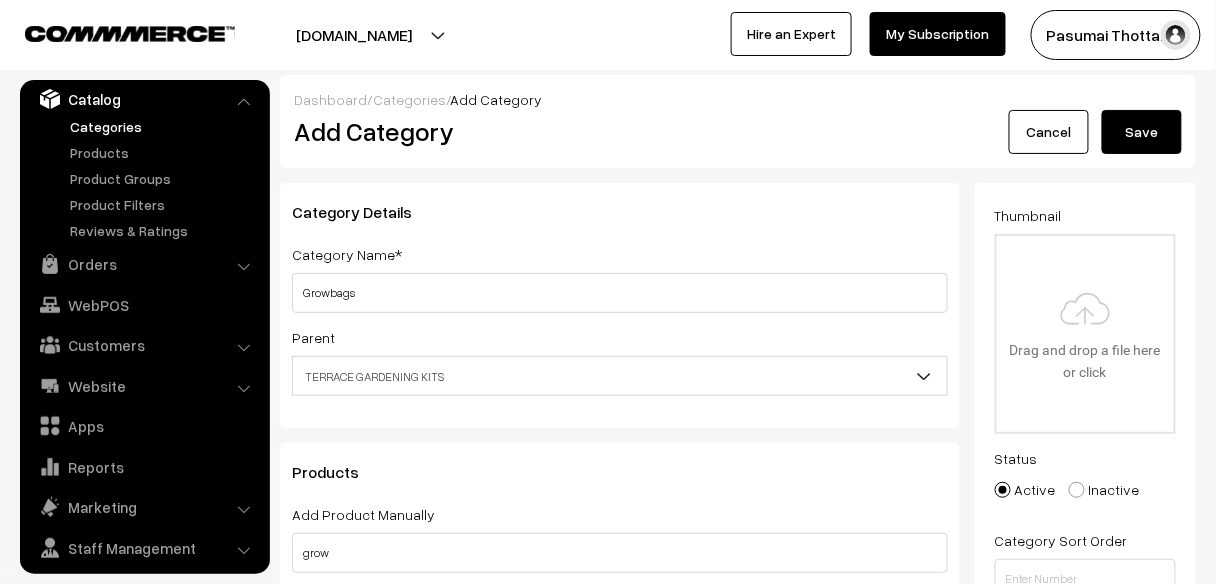 click on "Save" at bounding box center (1142, 132) 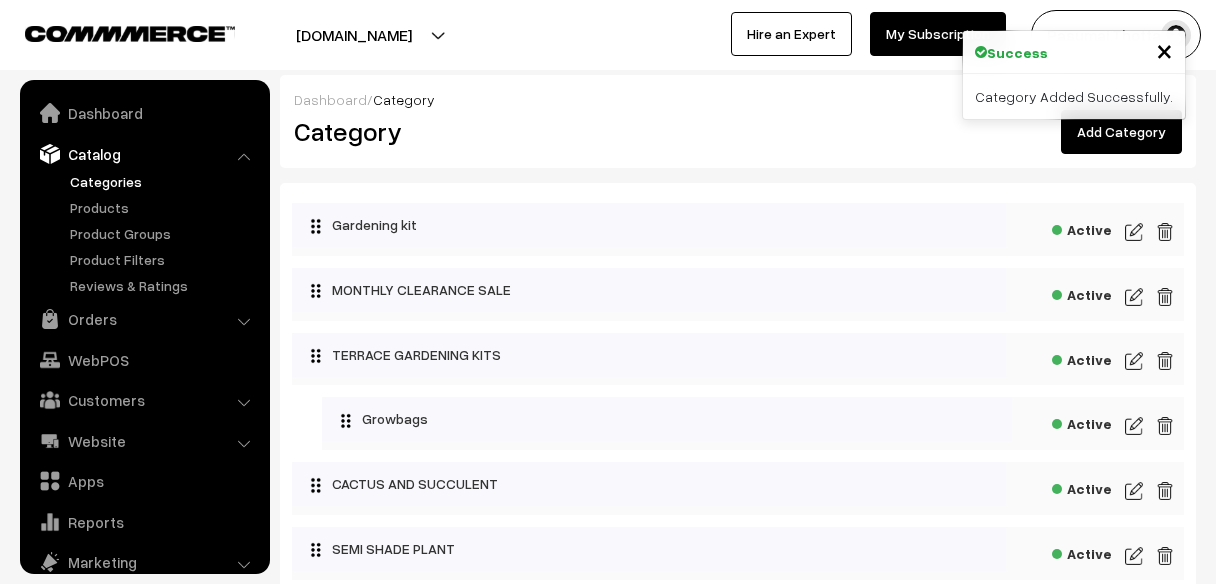scroll, scrollTop: 0, scrollLeft: 0, axis: both 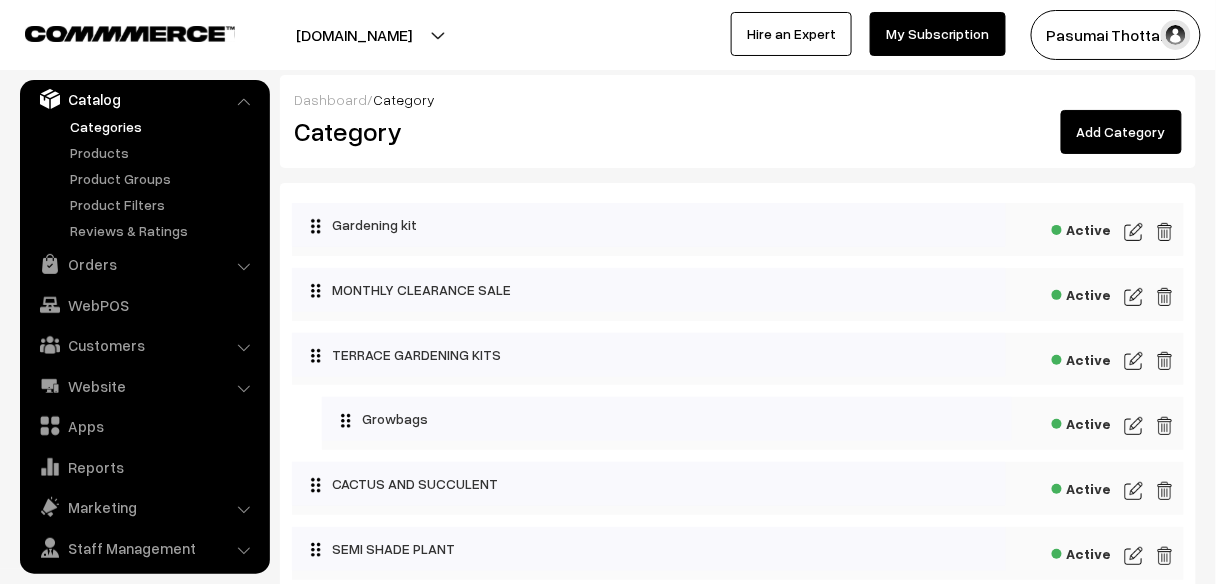 click at bounding box center [1134, 426] 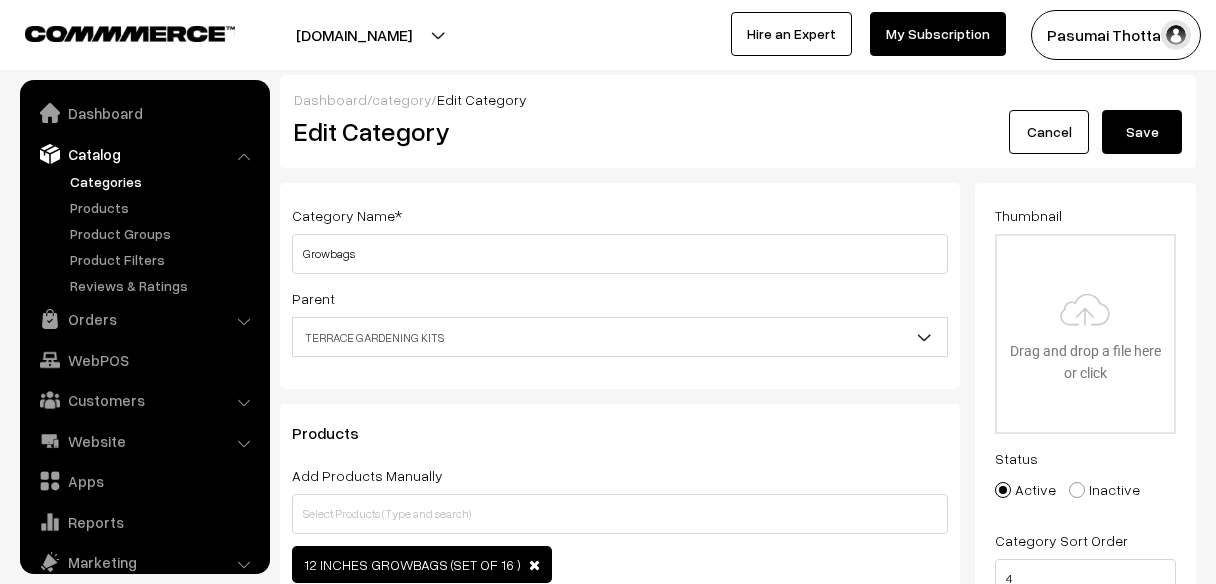 scroll, scrollTop: 0, scrollLeft: 0, axis: both 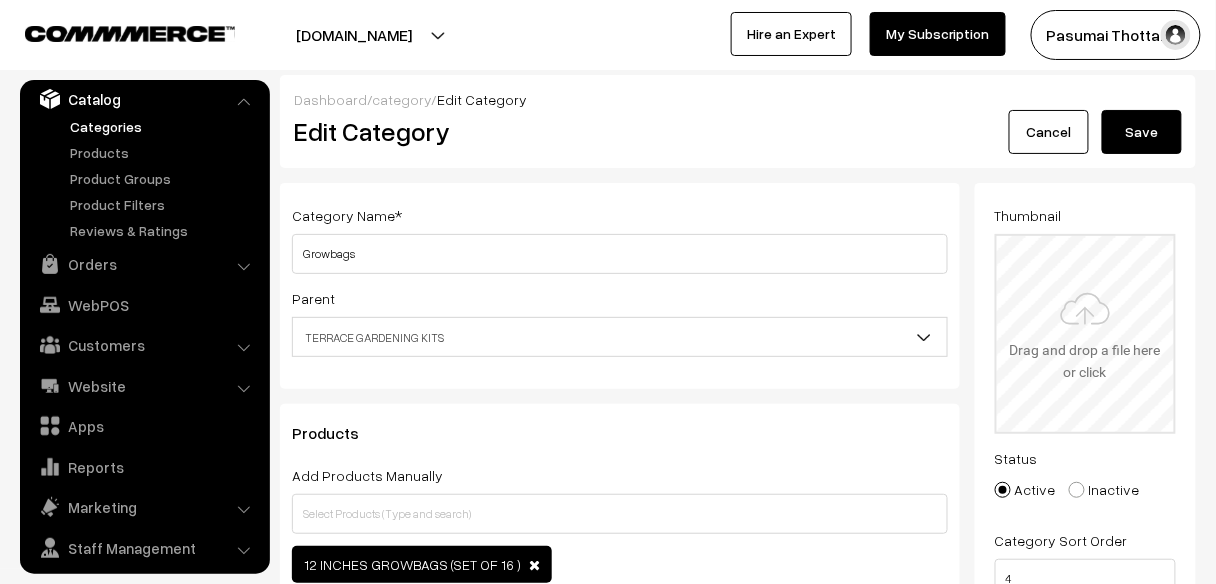 click at bounding box center [1086, 334] 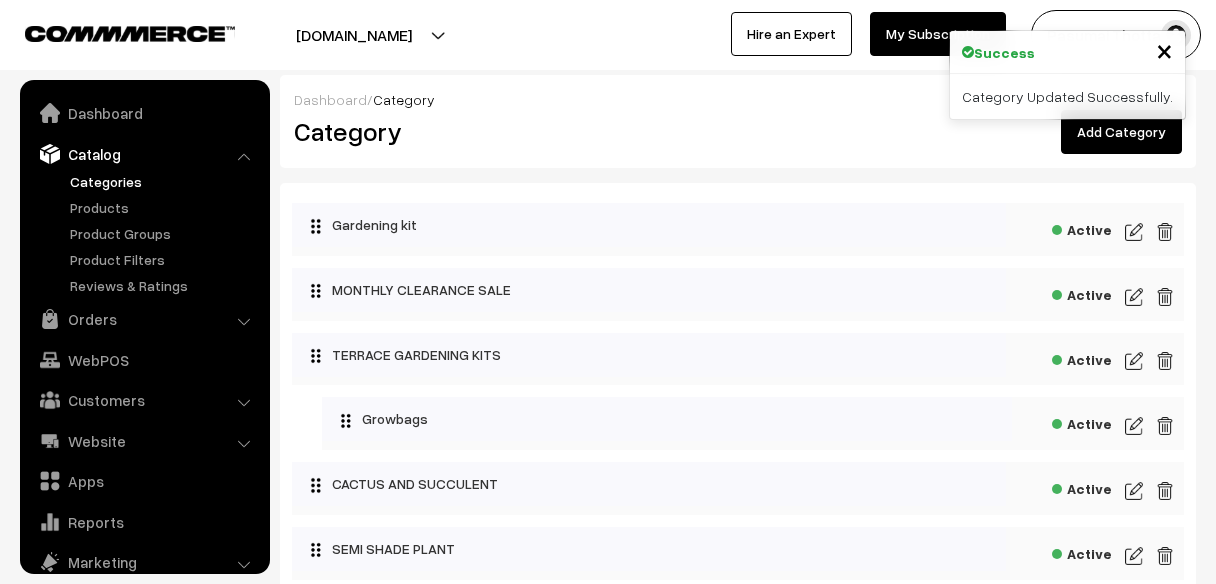 scroll, scrollTop: 0, scrollLeft: 0, axis: both 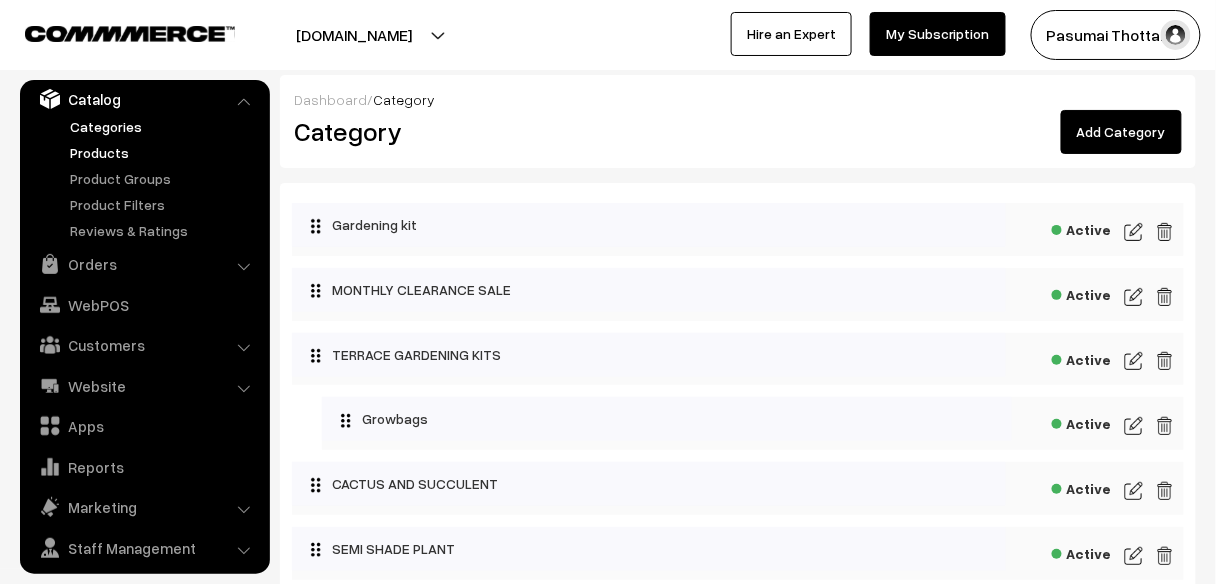 click on "Products" at bounding box center [164, 152] 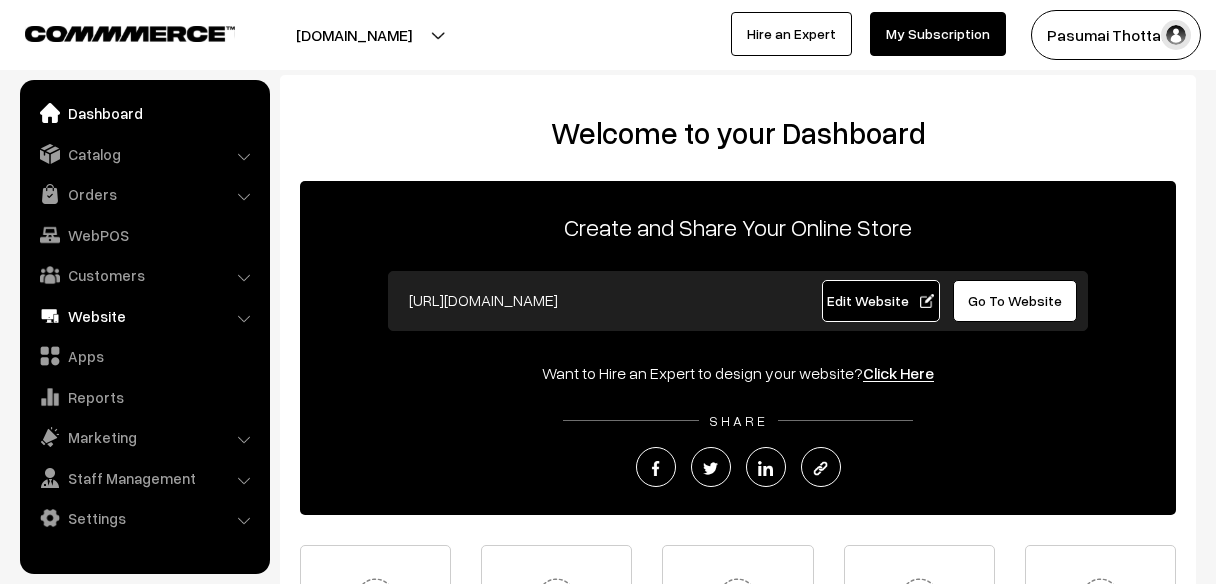 scroll, scrollTop: 0, scrollLeft: 0, axis: both 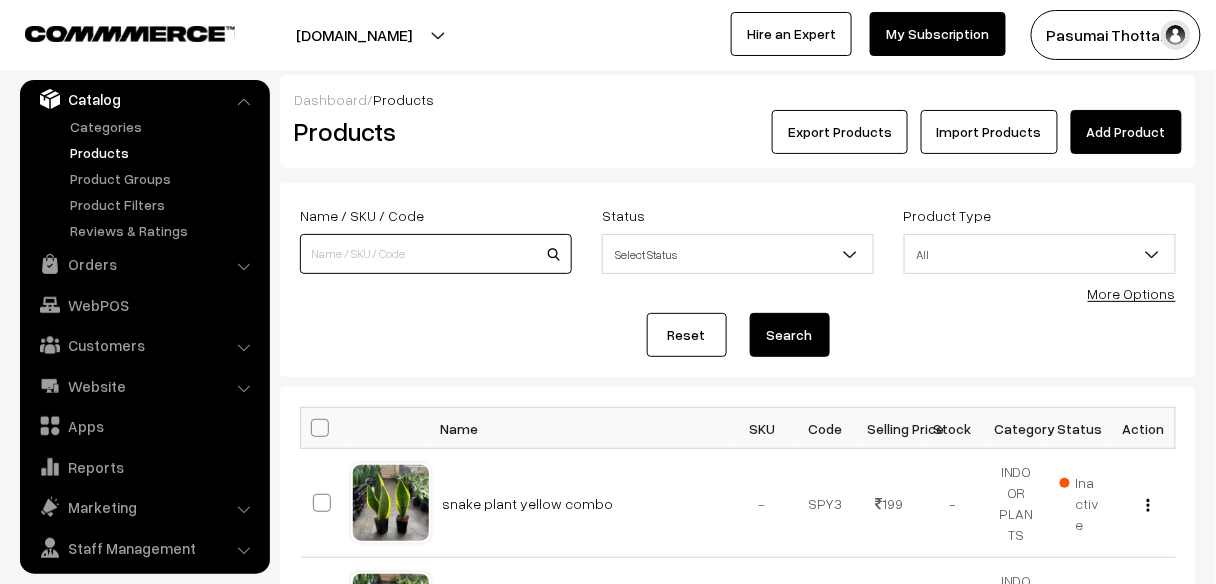 click at bounding box center [436, 254] 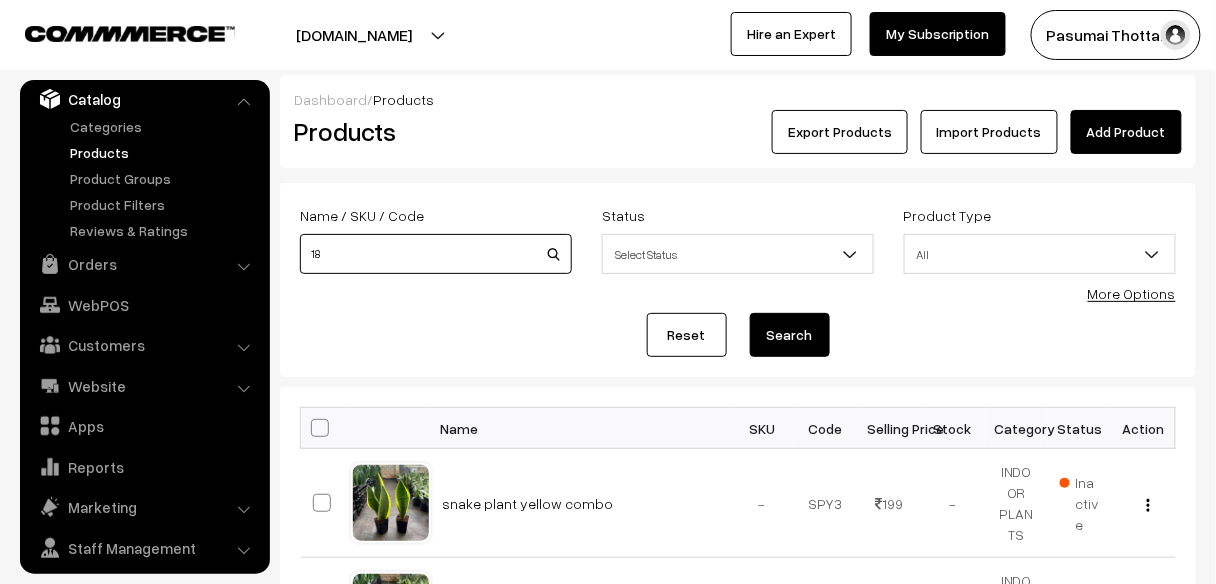 type on "18" 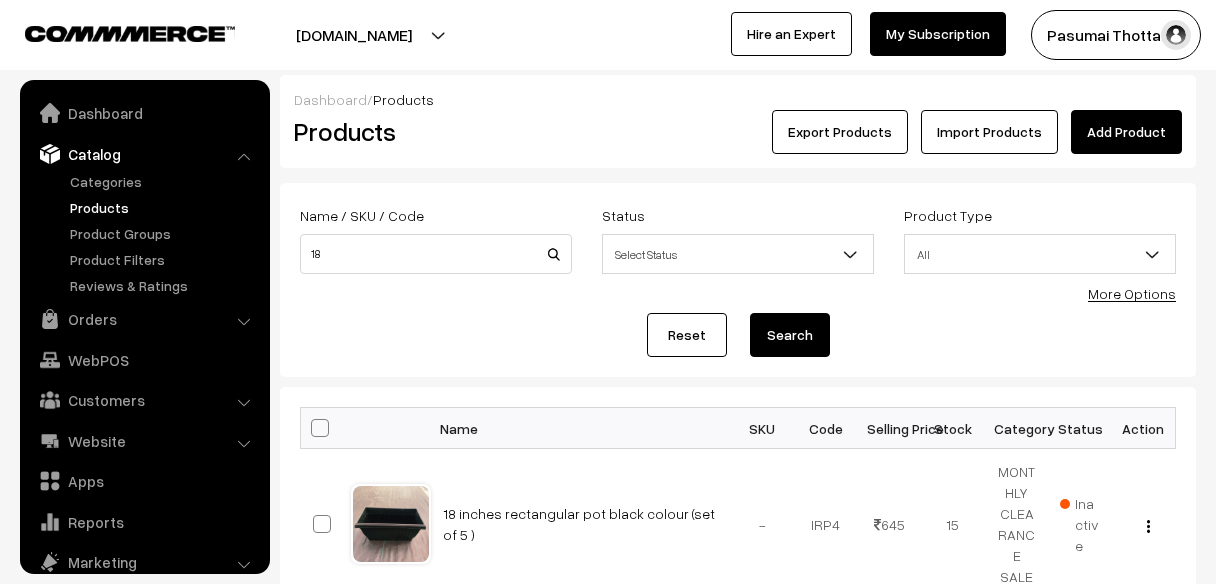 scroll, scrollTop: 0, scrollLeft: 0, axis: both 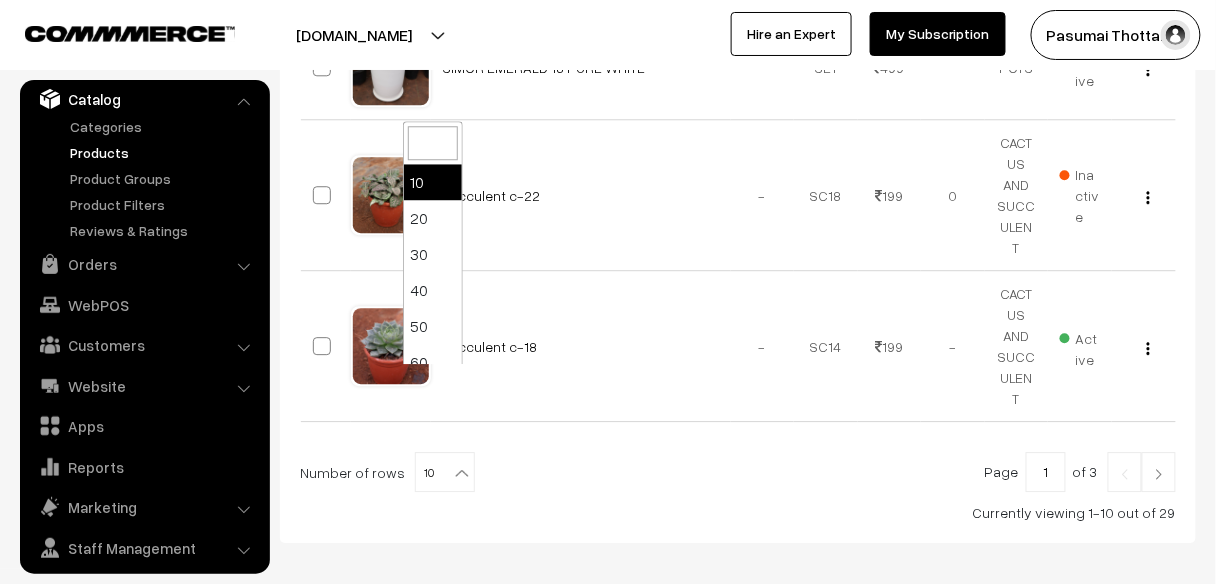 click on "10" at bounding box center [445, 473] 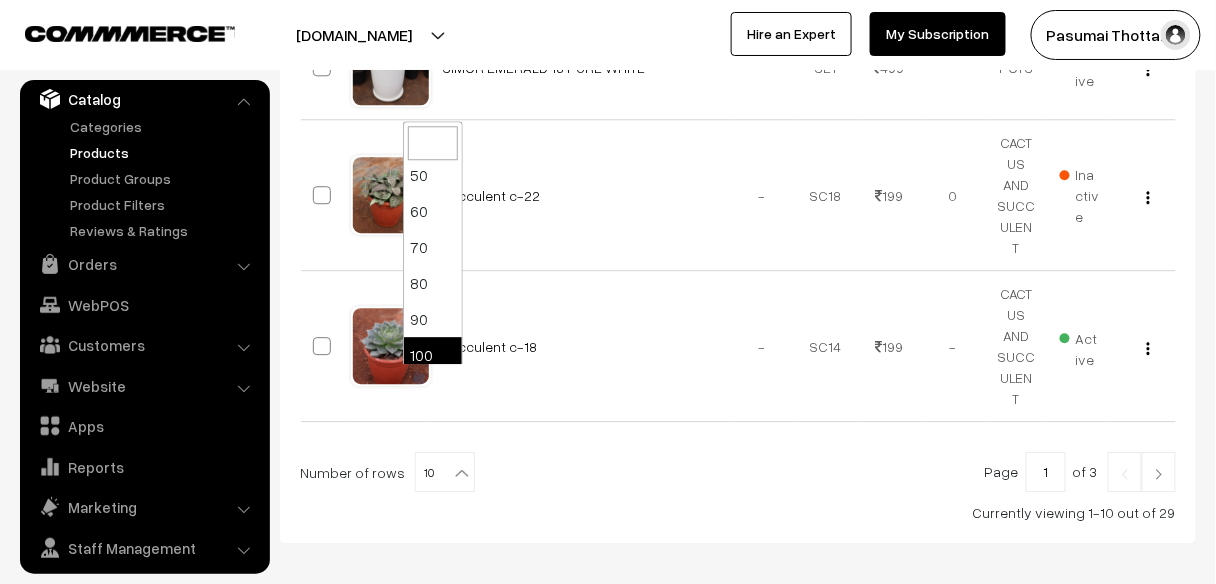 scroll, scrollTop: 160, scrollLeft: 0, axis: vertical 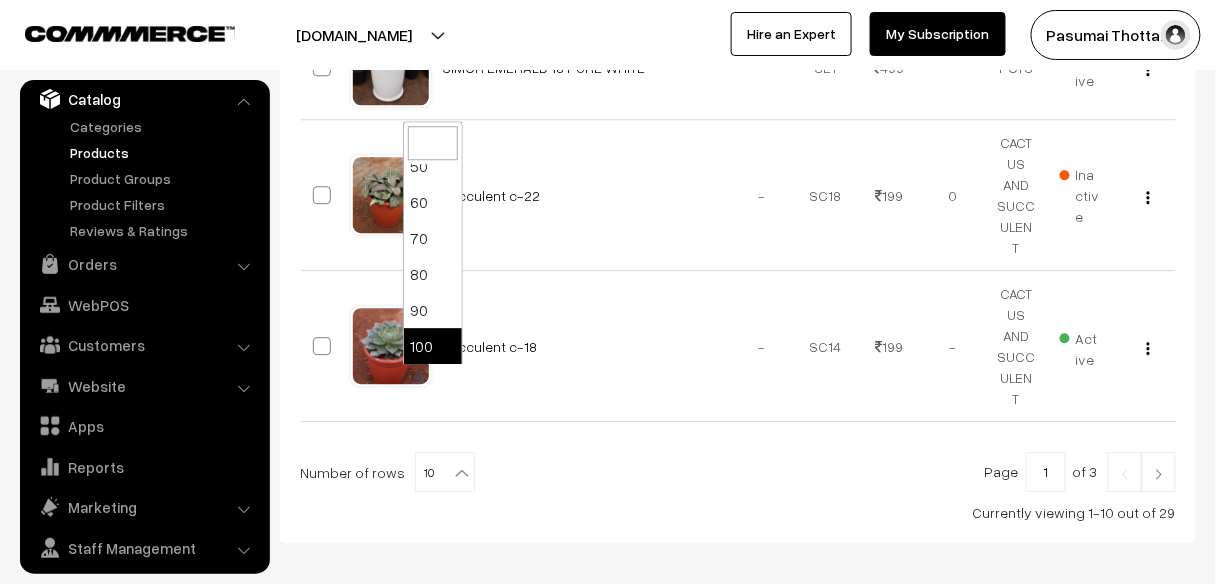 select on "100" 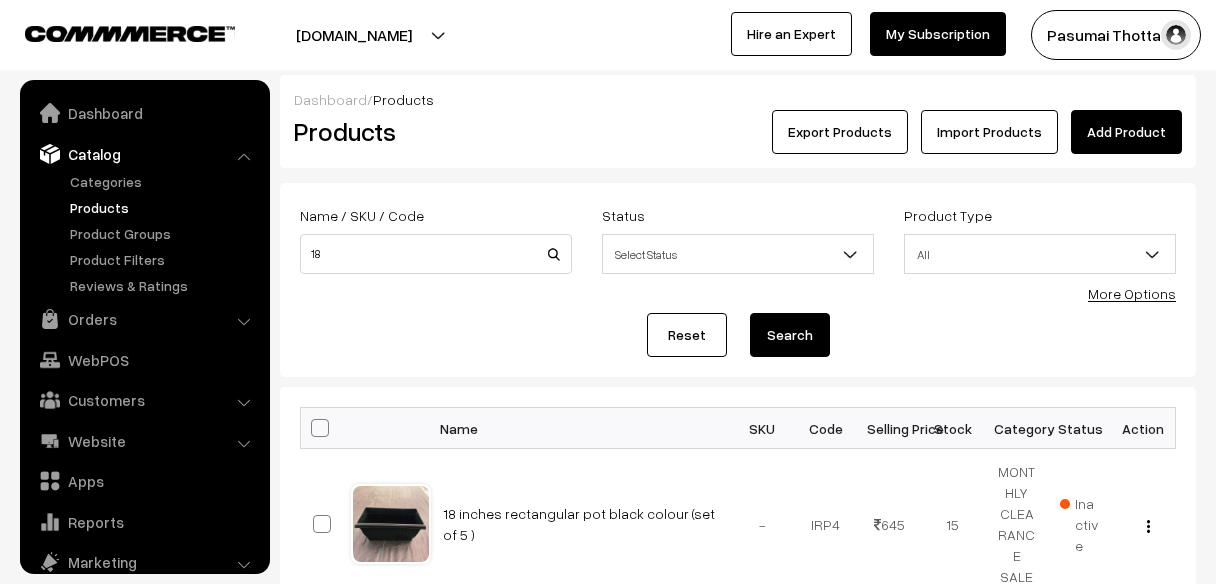 scroll, scrollTop: 560, scrollLeft: 0, axis: vertical 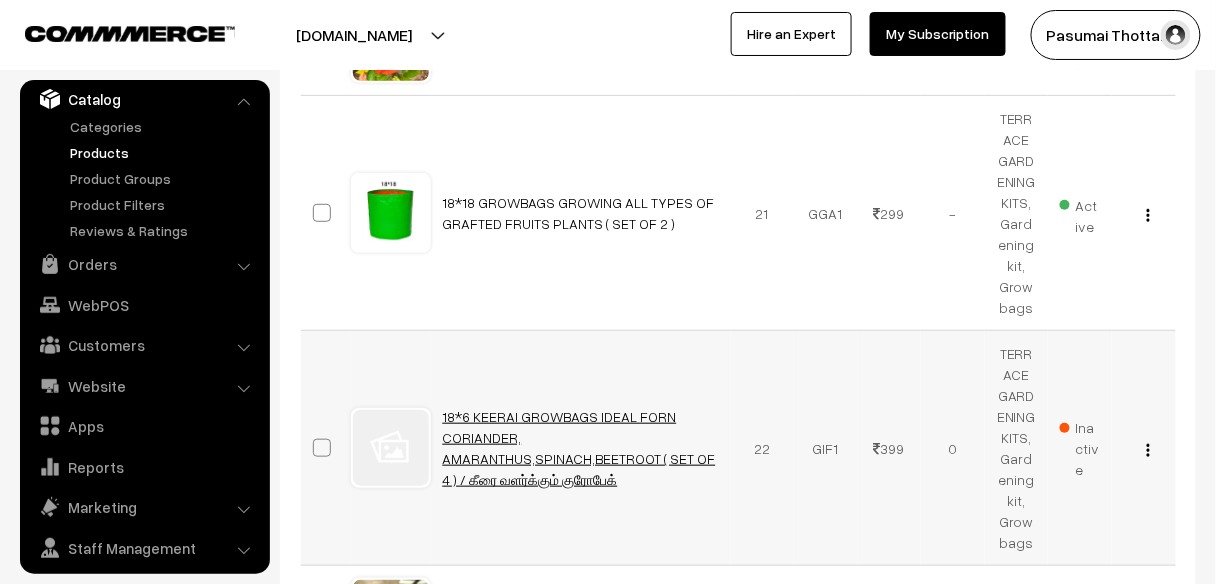 click on "18*6   KEERAI GROWBAGS  IDEAL FORN CORIANDER, AMARANTHUS,SPINACH,BEETROOT ( SET OF 4 )  / கீரை  வளர்க்கும் குரோபேக்" at bounding box center [579, 448] 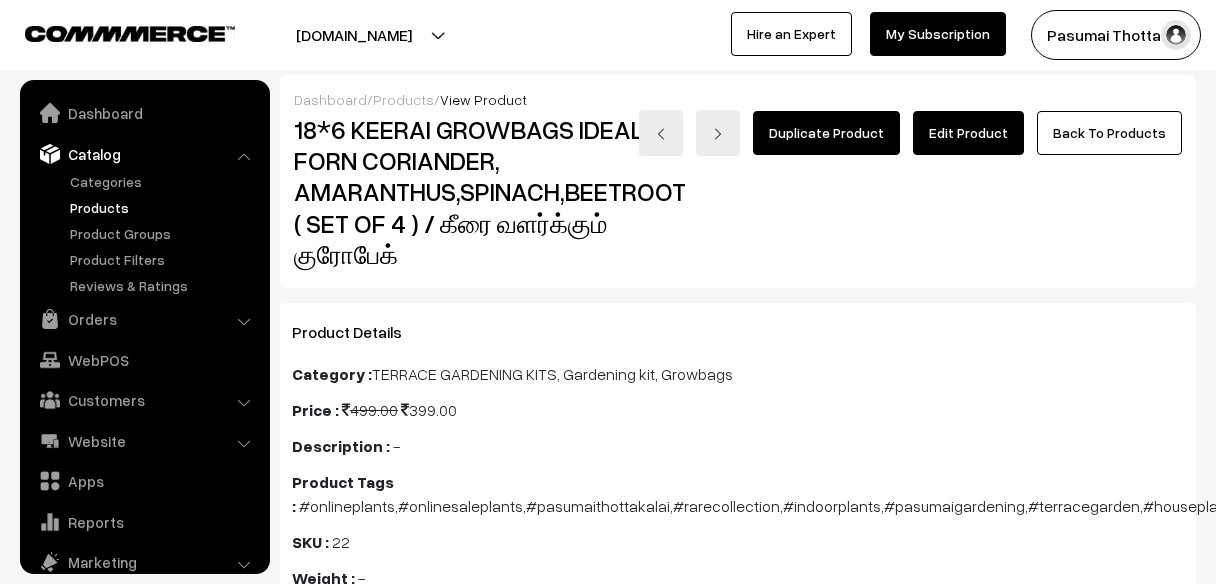 scroll, scrollTop: 0, scrollLeft: 0, axis: both 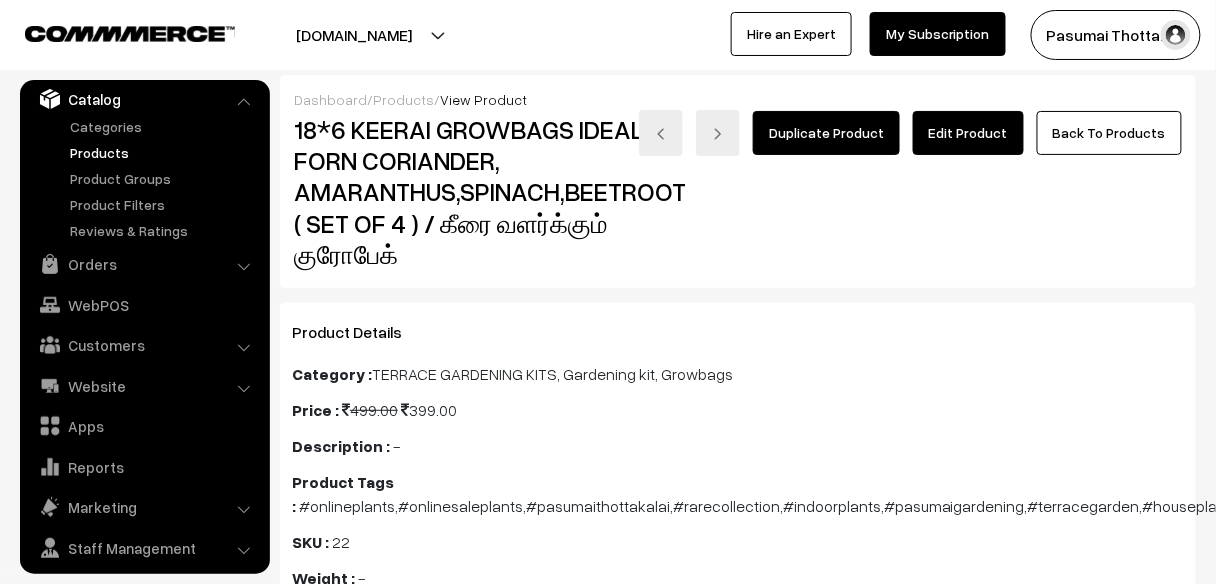 click on "Edit Product" at bounding box center [968, 133] 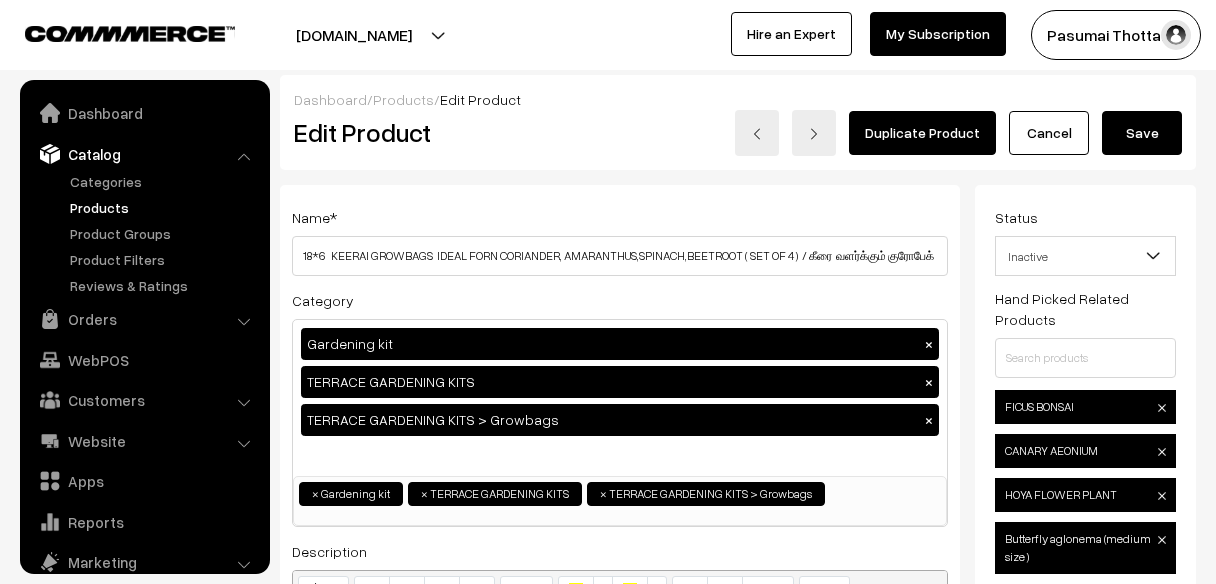 scroll, scrollTop: 0, scrollLeft: 0, axis: both 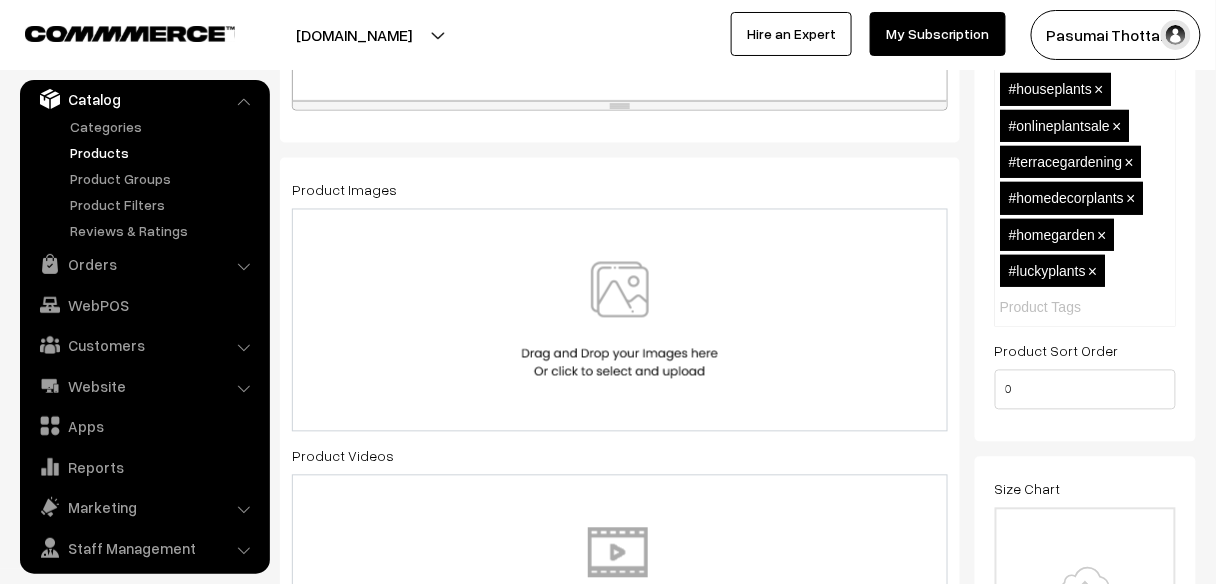 click at bounding box center [620, 320] 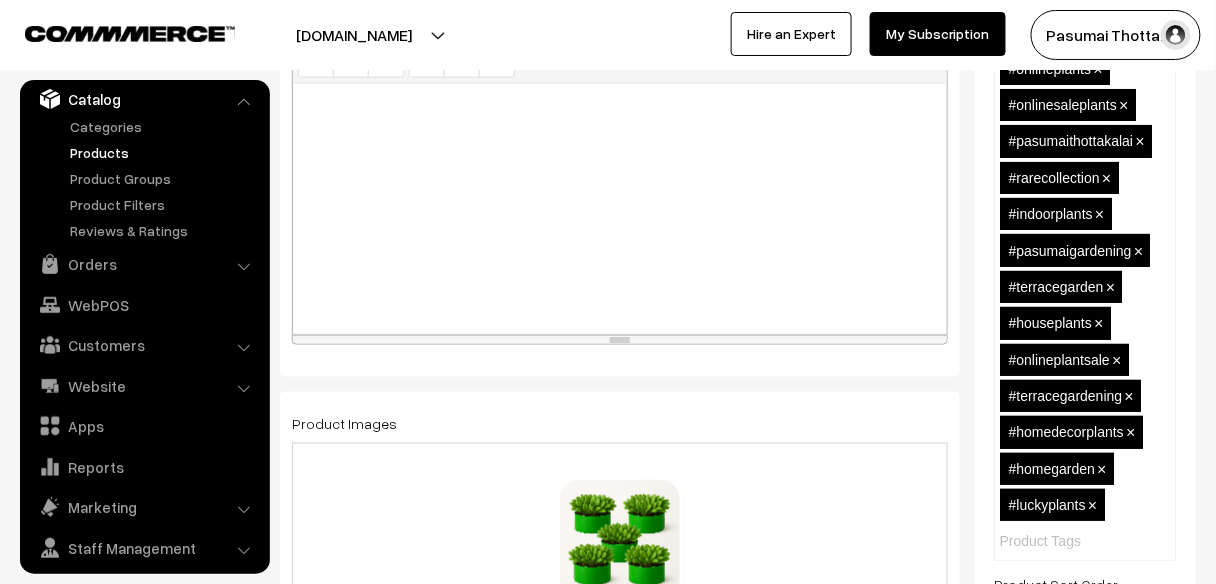 scroll, scrollTop: 720, scrollLeft: 0, axis: vertical 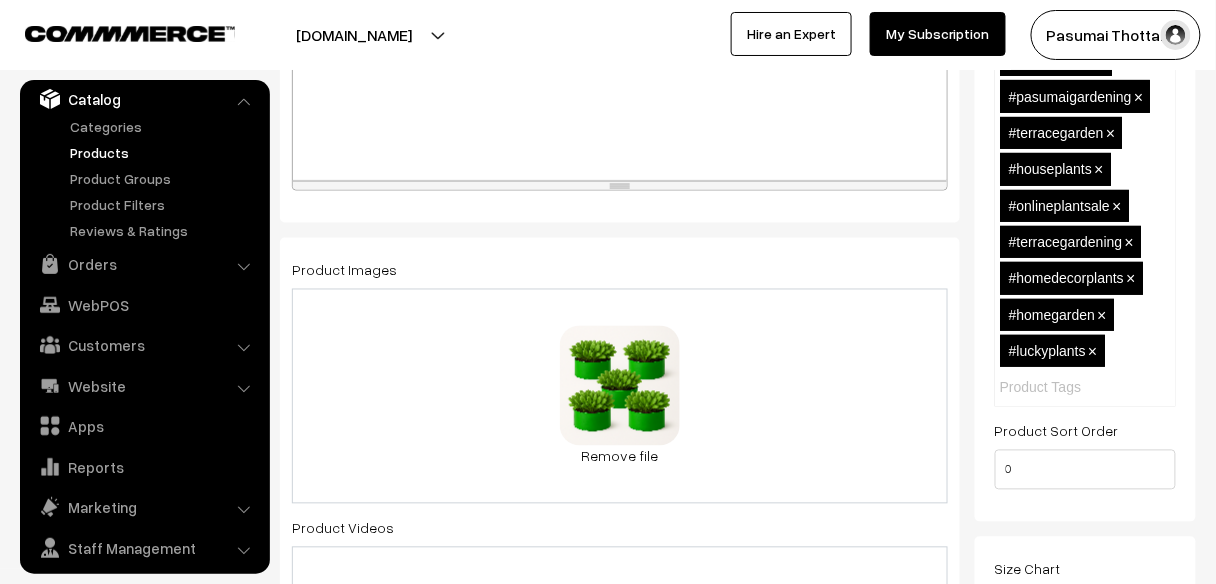 click on "1.4  MB      ChatGPT Image Jul 10, 2025, 06_00_04 PM.png                         Check                                                      Error                                                           Remove file" at bounding box center [620, 396] 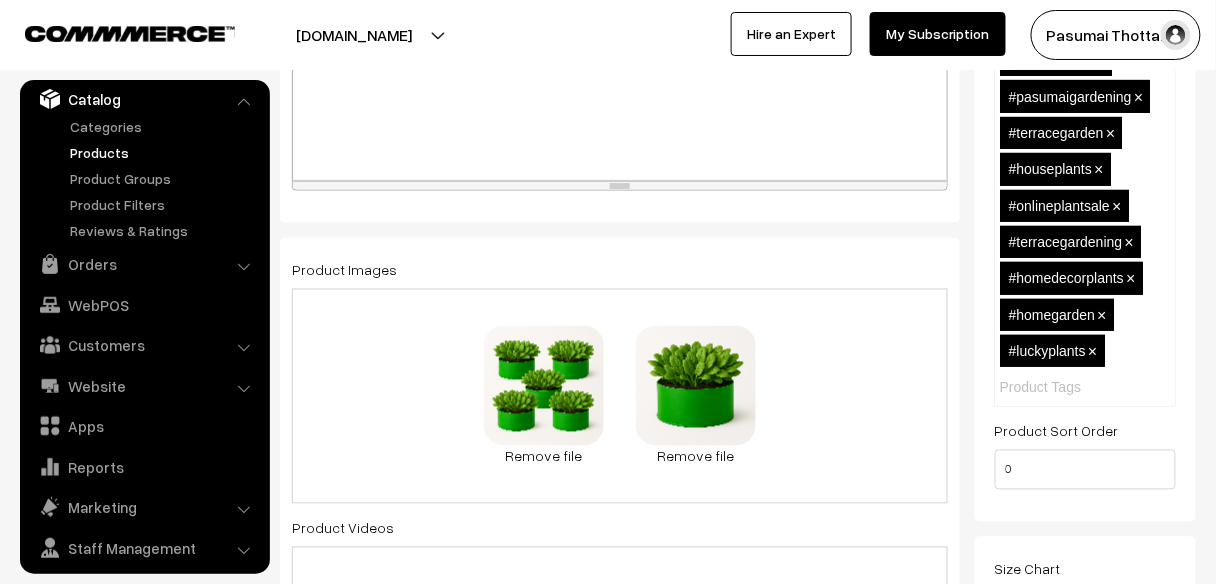 click on "1.4  MB      ChatGPT Image Jul 10, 2025, 06_00_04 PM.png                         Check                                                      Error                                                           Remove file            1.3  MB      ChatGPT Image Jul 10, 2025, 06_02_40 PM.png                         Check                                                      Error                                                           Remove file" at bounding box center [620, 396] 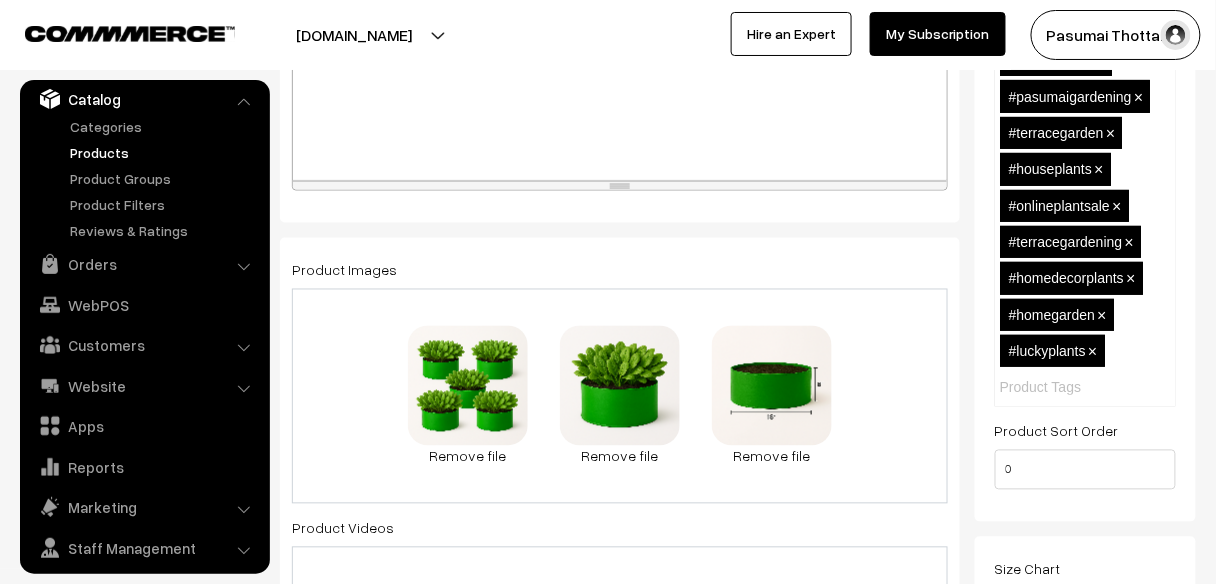 click on "#onlineplants × #onlinesaleplants × #pasumaithottakalai × #rarecollection × #indoorplants × #pasumaigardening × #terracegarden × #houseplants × #onlineplantsale × #terracegardening × #homedecorplants × #homegarden × #luckyplants ×" at bounding box center (1086, 151) 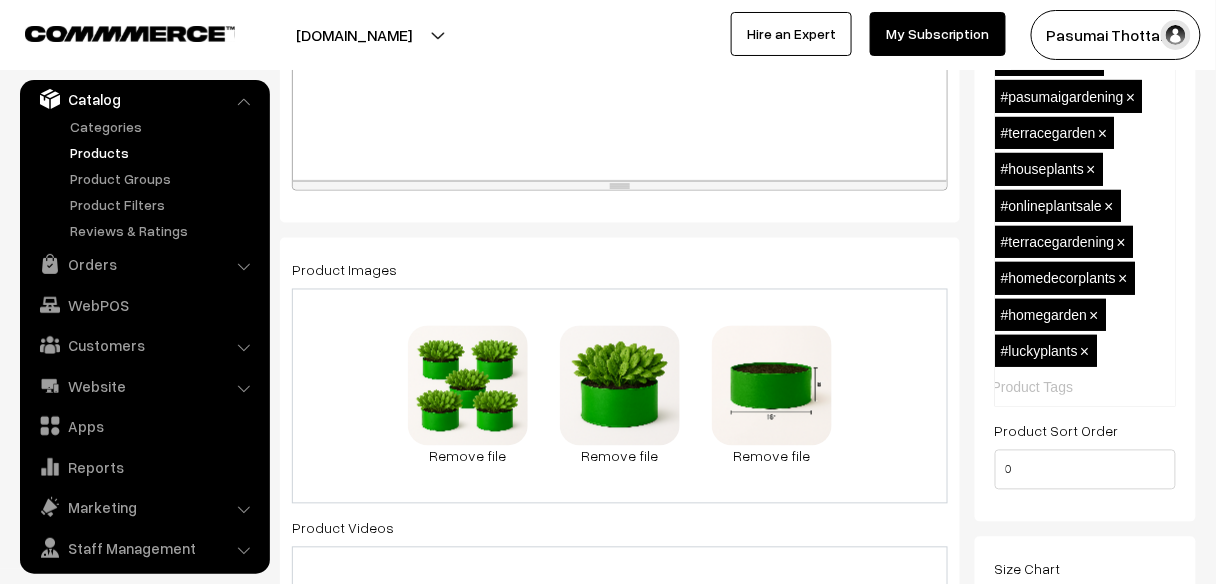 scroll, scrollTop: 0, scrollLeft: 0, axis: both 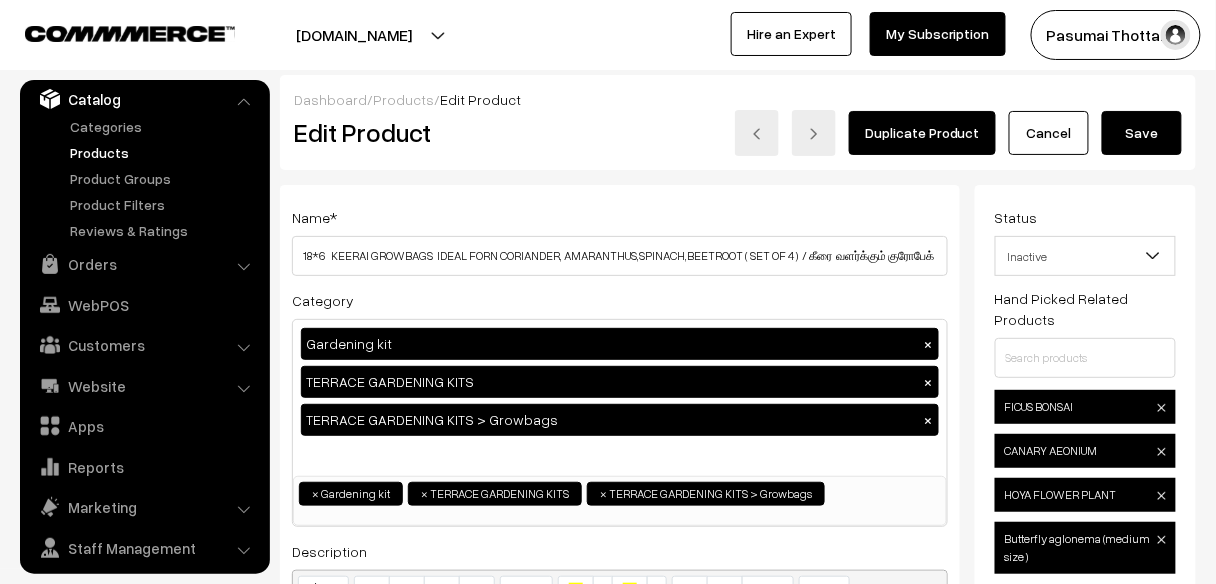 click on "Save" at bounding box center (1142, 133) 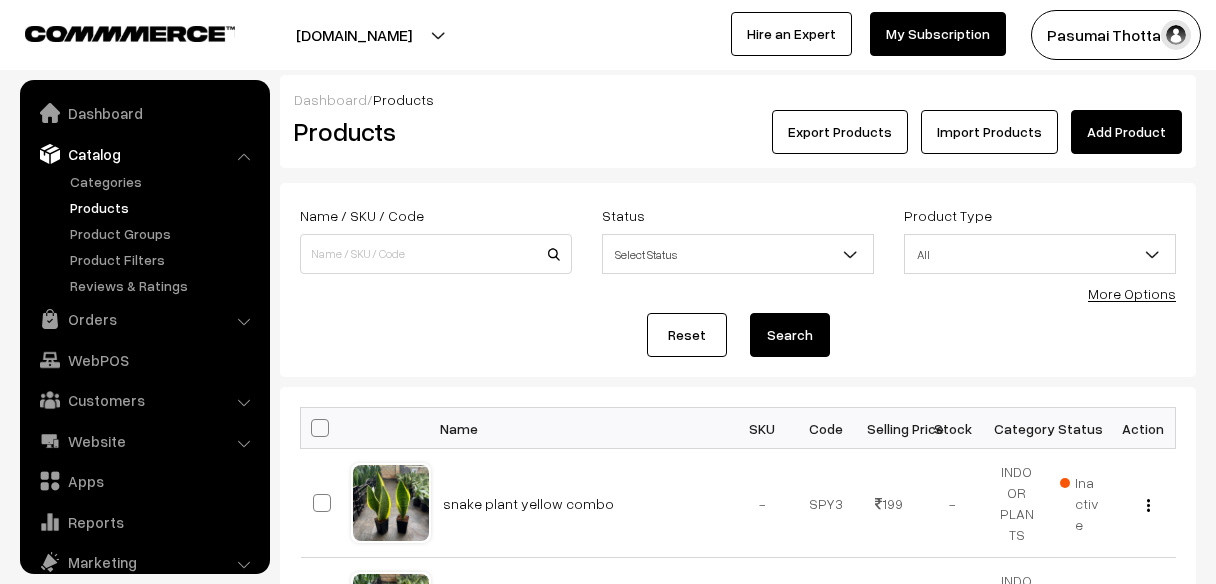 scroll, scrollTop: 0, scrollLeft: 0, axis: both 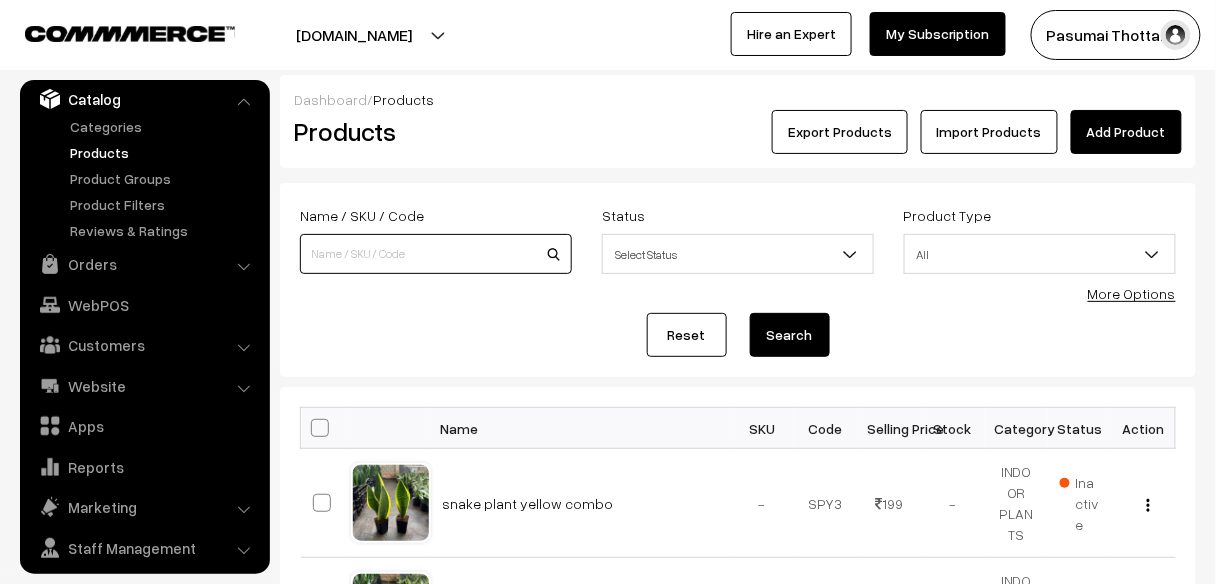 click at bounding box center (436, 254) 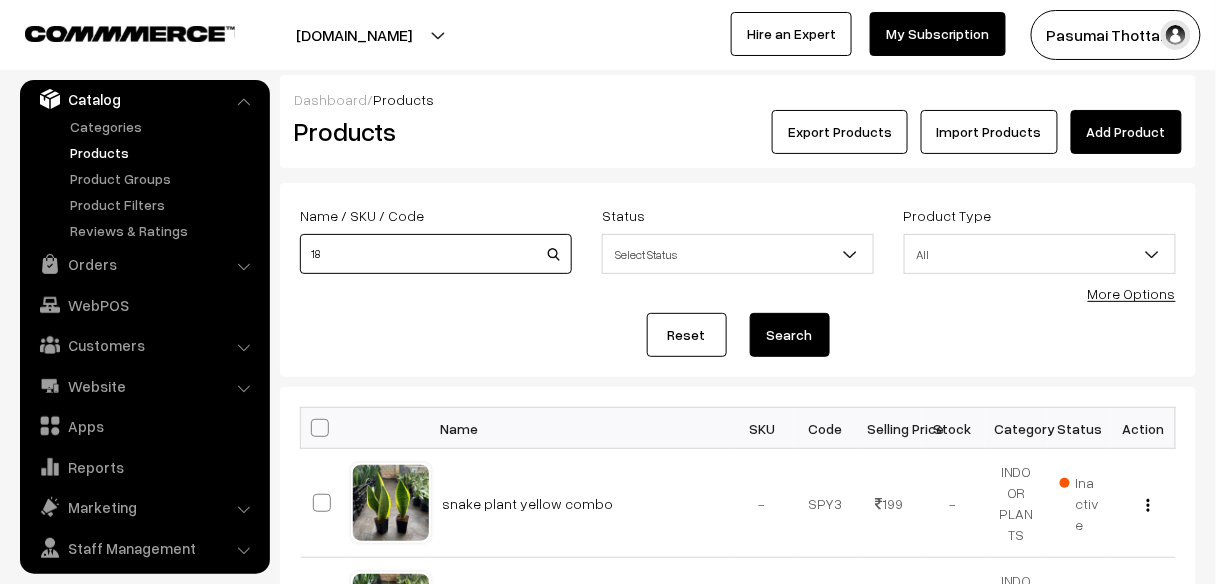 type on "18" 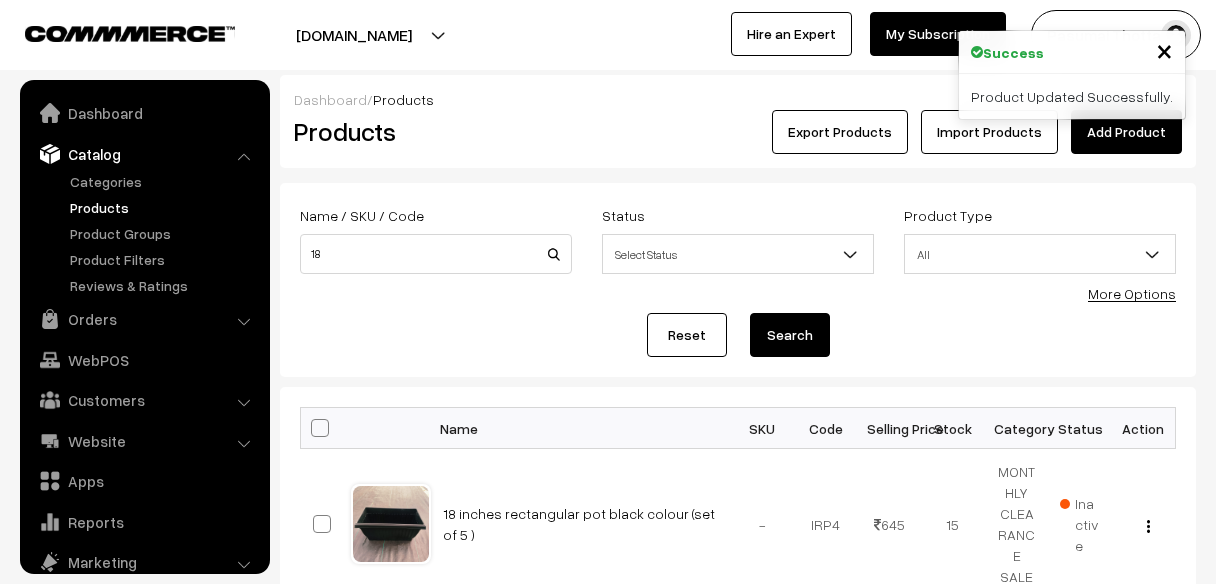 scroll, scrollTop: 0, scrollLeft: 0, axis: both 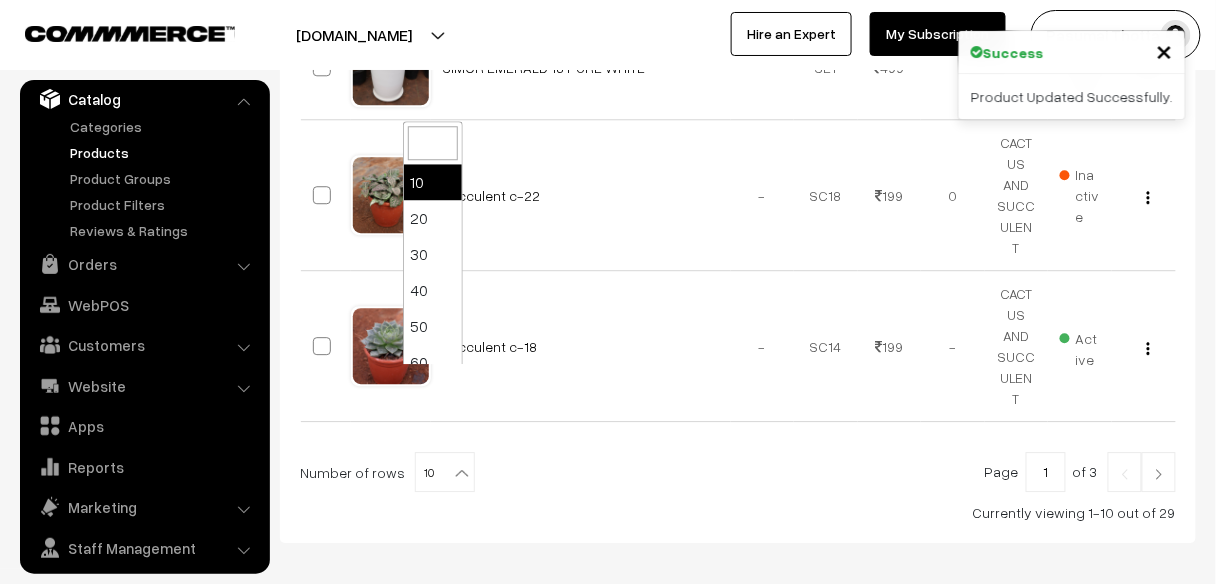 click on "10" at bounding box center (445, 473) 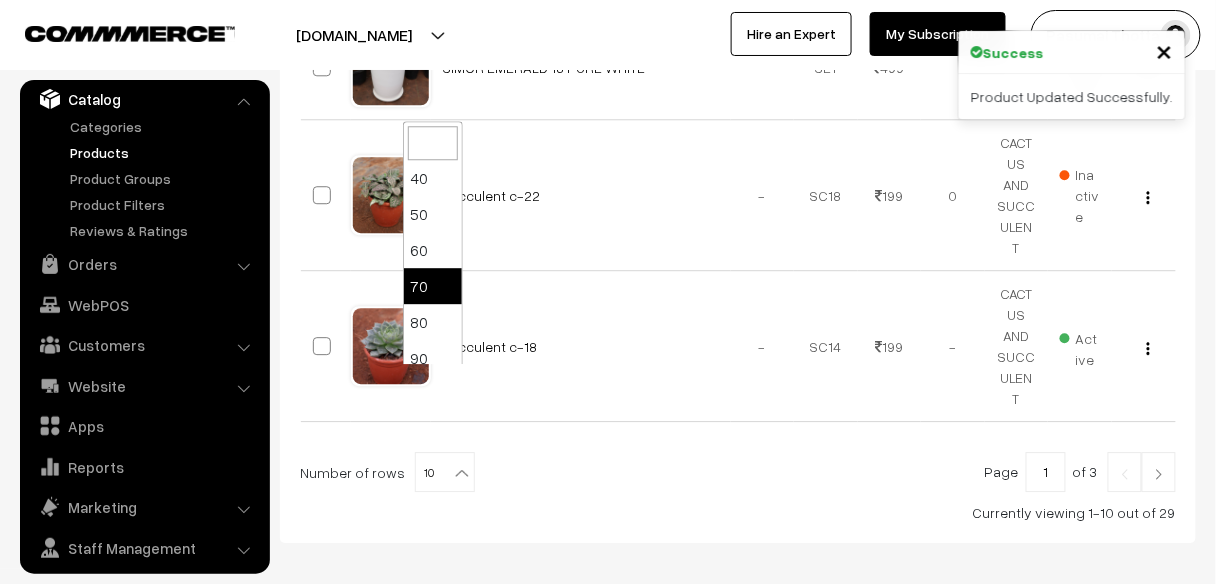 scroll, scrollTop: 160, scrollLeft: 0, axis: vertical 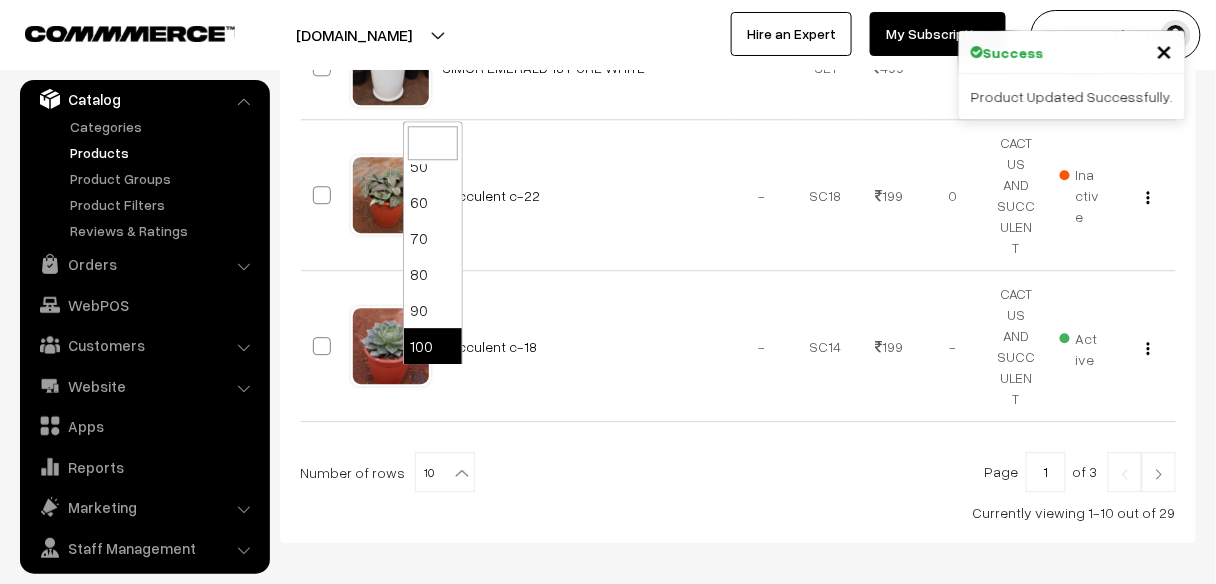 select on "100" 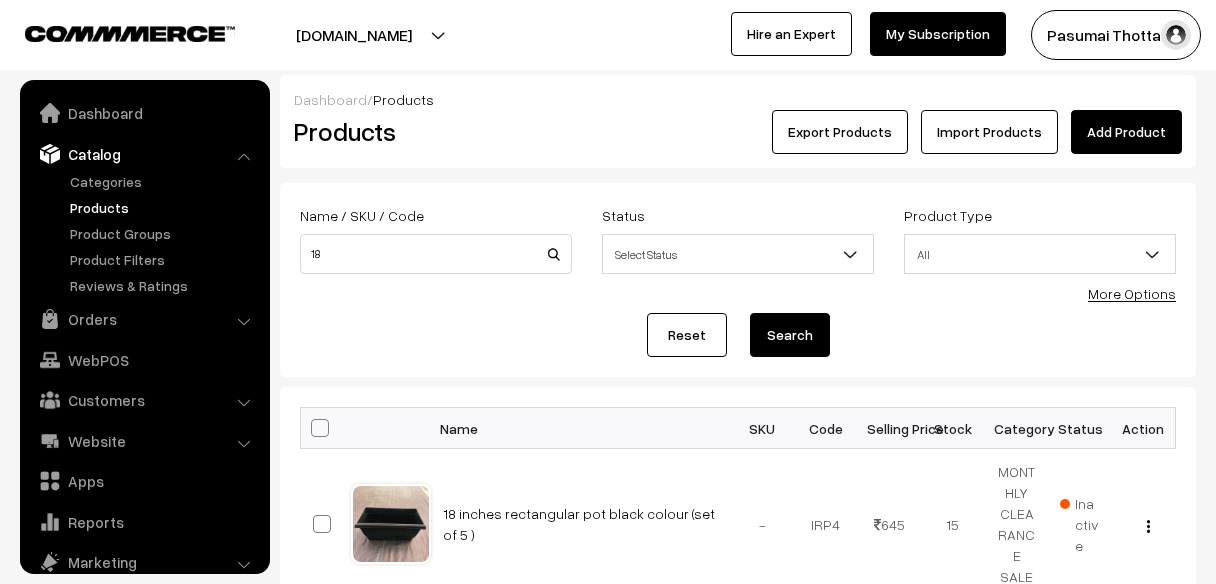 scroll, scrollTop: 104, scrollLeft: 0, axis: vertical 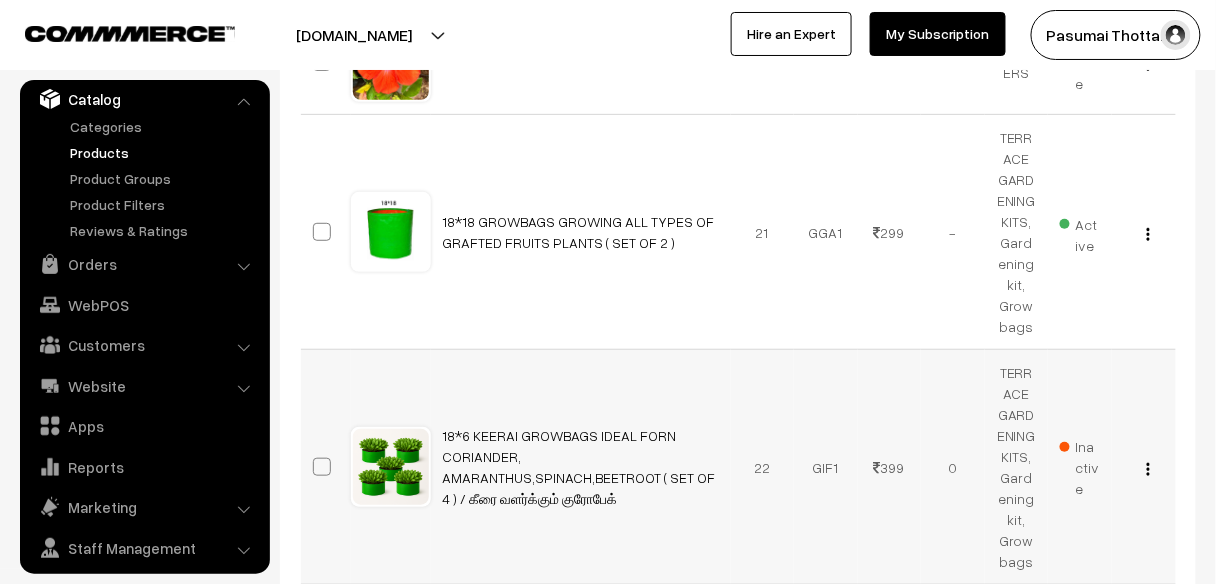 click on "Inactive" at bounding box center [1080, 467] 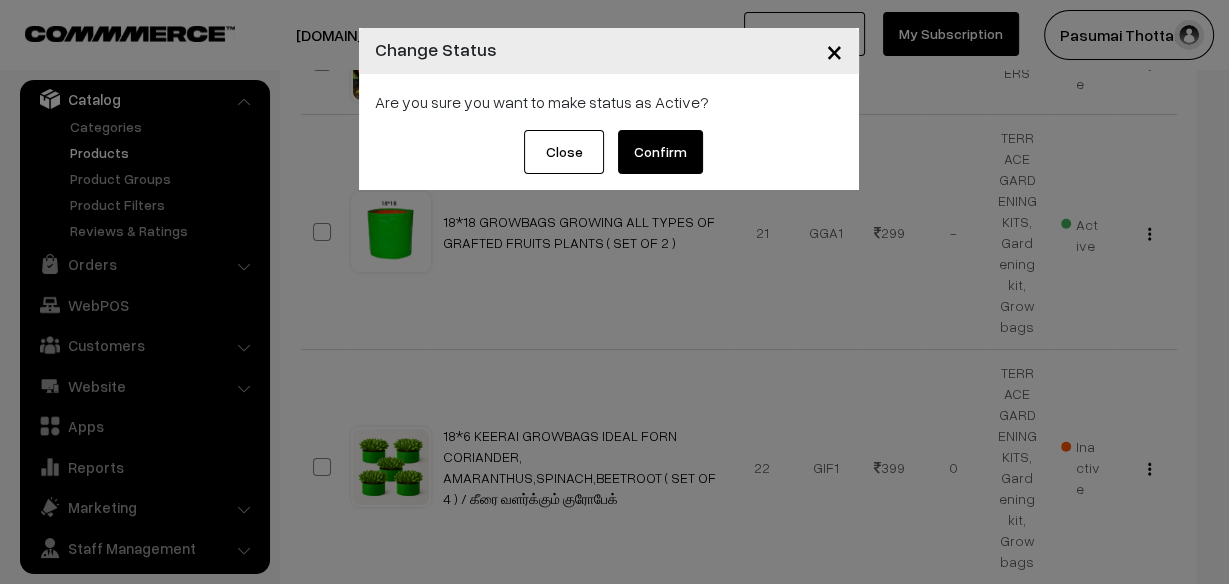 click on "Confirm" at bounding box center [660, 152] 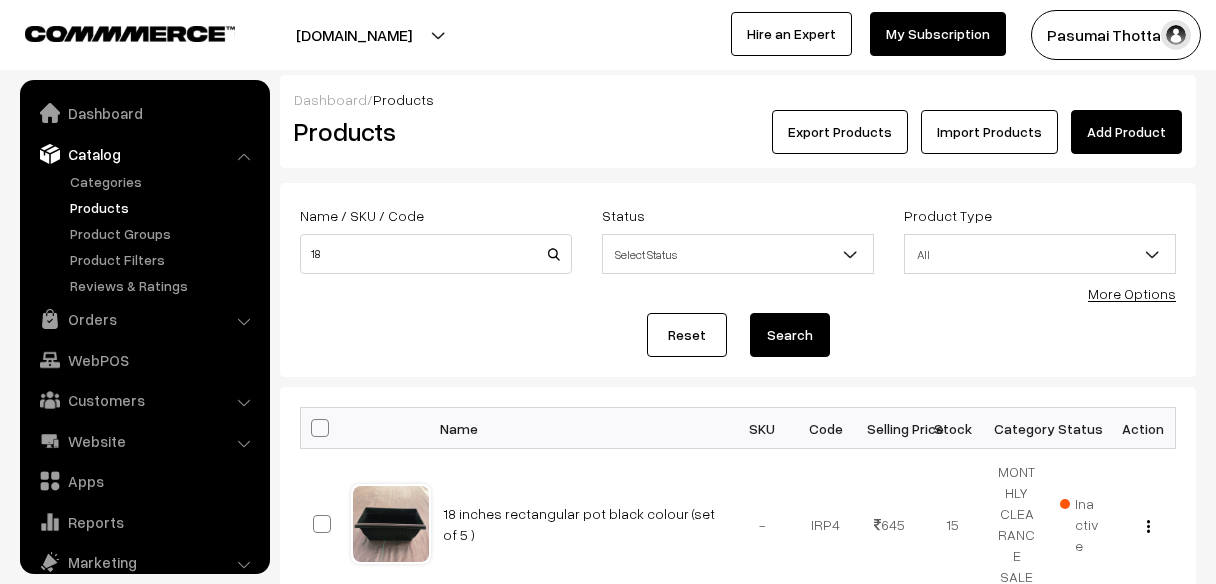 scroll, scrollTop: 3981, scrollLeft: 0, axis: vertical 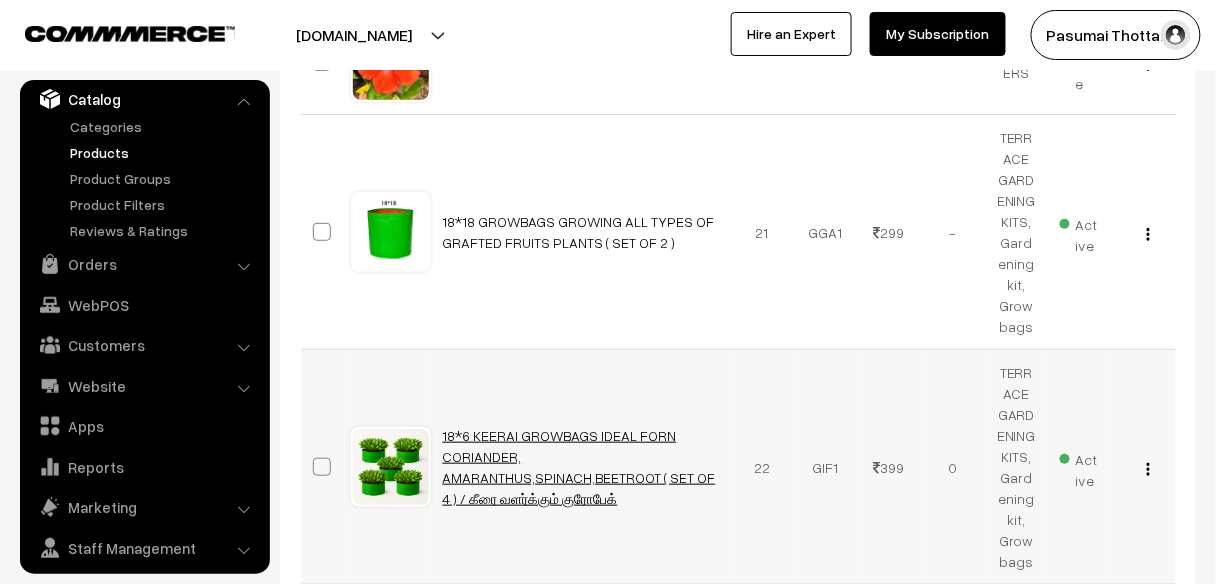 click on "18*6   KEERAI GROWBAGS  IDEAL FORN CORIANDER, AMARANTHUS,SPINACH,BEETROOT ( SET OF 4 )  / கீரை  வளர்க்கும் குரோபேக்" at bounding box center [579, 467] 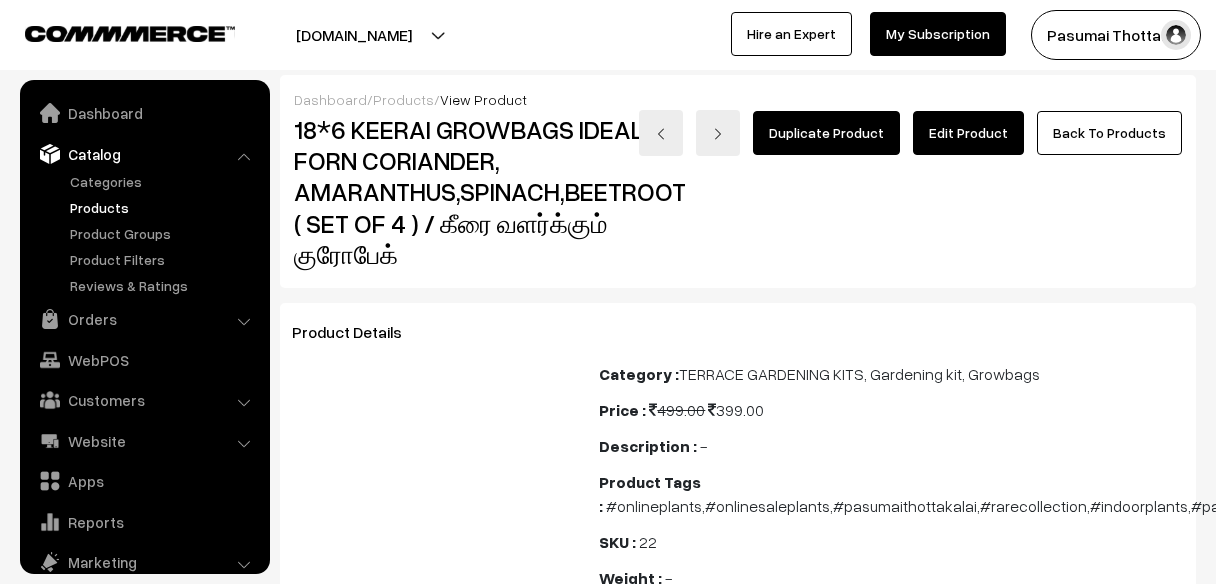 scroll, scrollTop: 0, scrollLeft: 0, axis: both 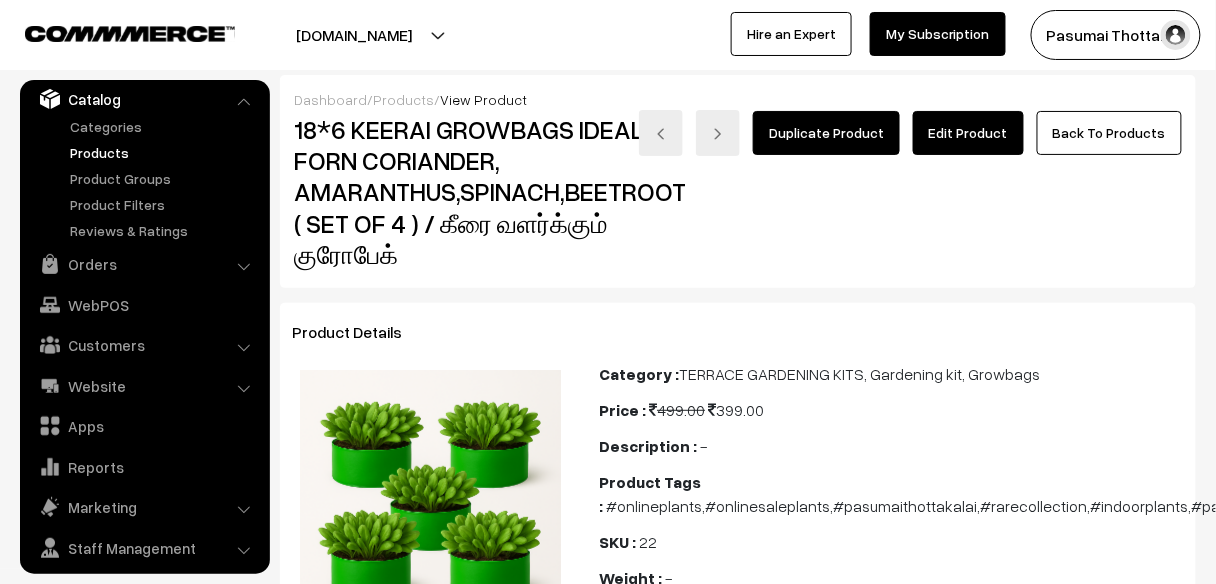 click on "Edit Product" at bounding box center [968, 133] 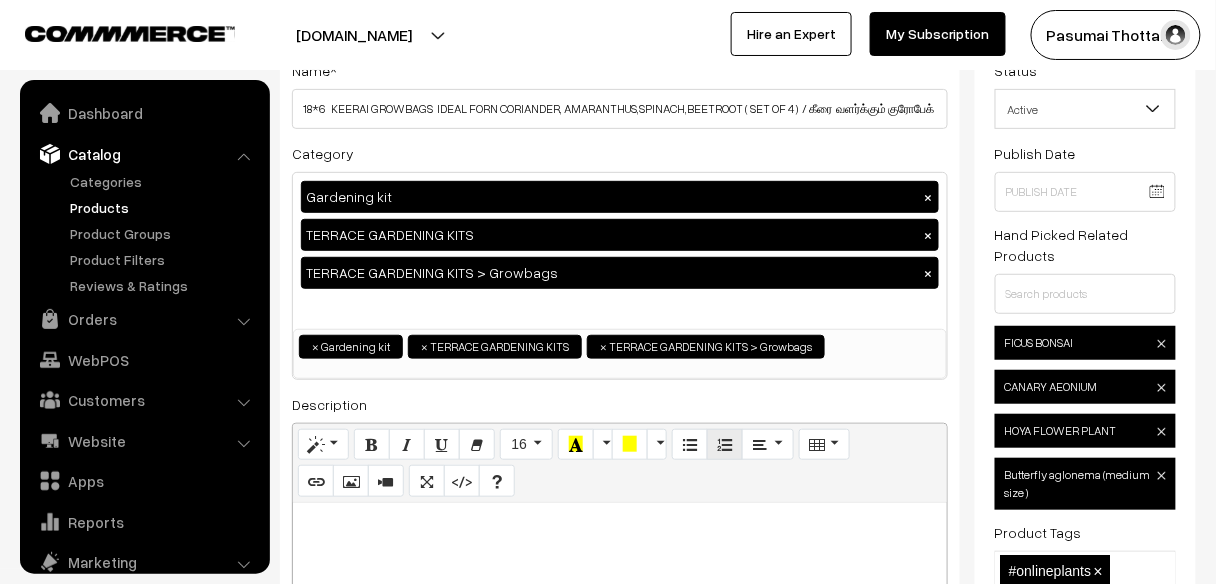 scroll, scrollTop: 366, scrollLeft: 0, axis: vertical 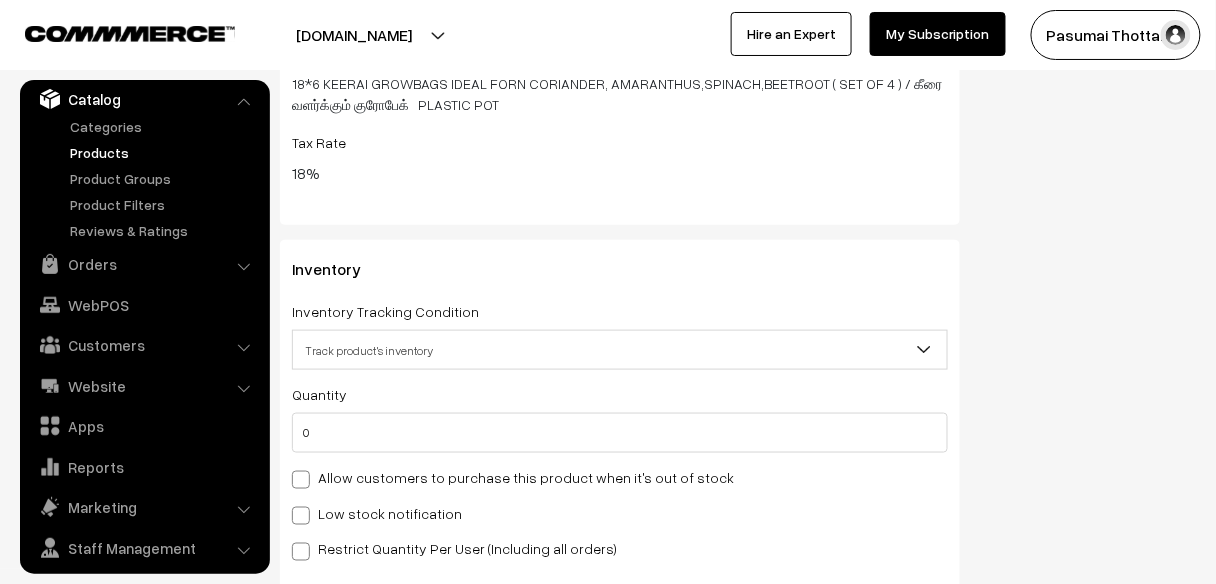 click on "Track product's inventory" at bounding box center [620, 350] 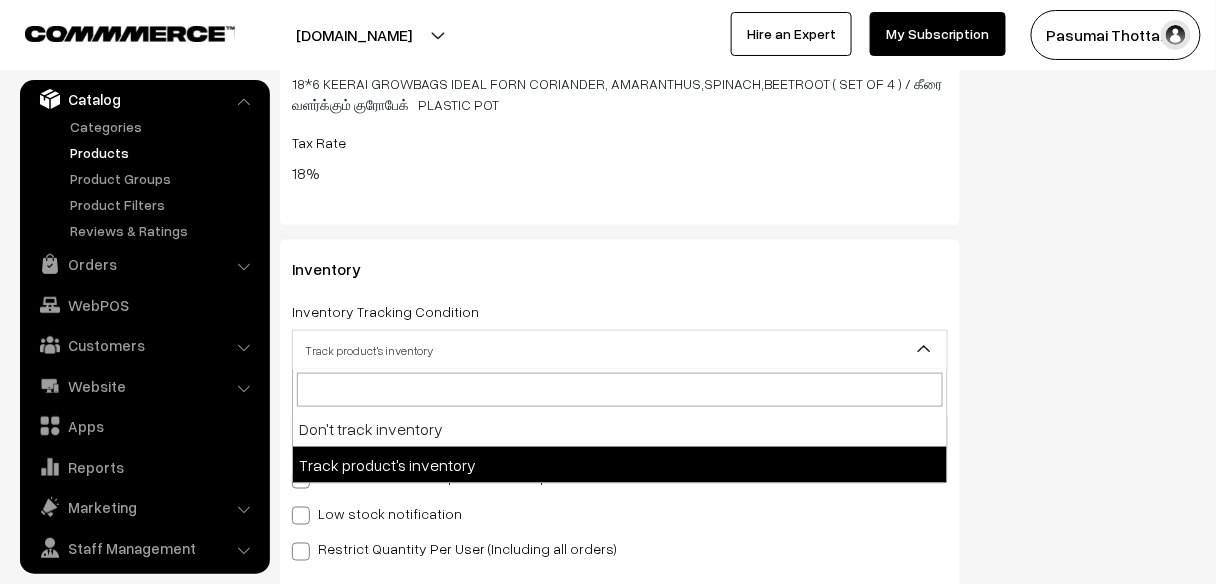type on "1" 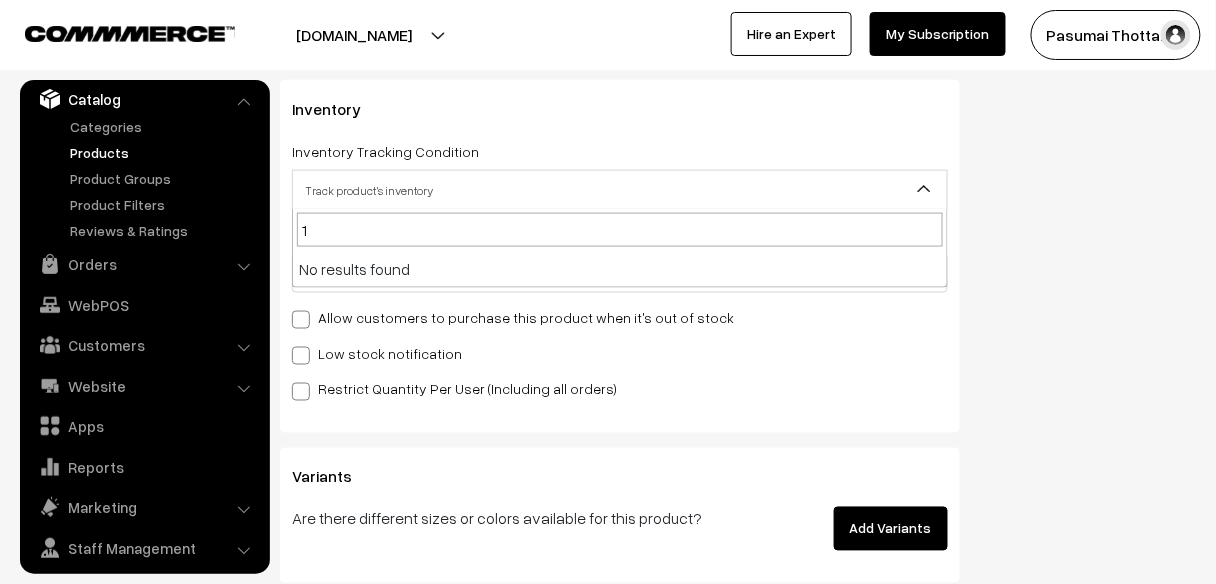scroll, scrollTop: 2560, scrollLeft: 0, axis: vertical 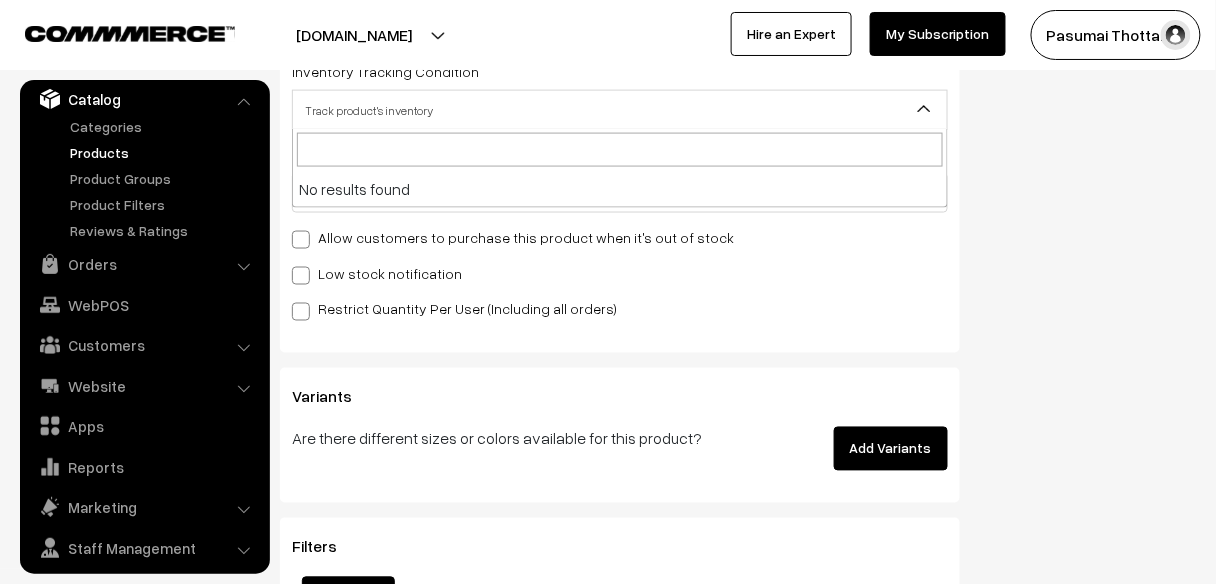 click on "Status
Active
Inactive
Active
Publish Date
Product Type
-- Select --
-- Select --
Filter Color
Hand Picked Related Products
0" at bounding box center [1093, -853] 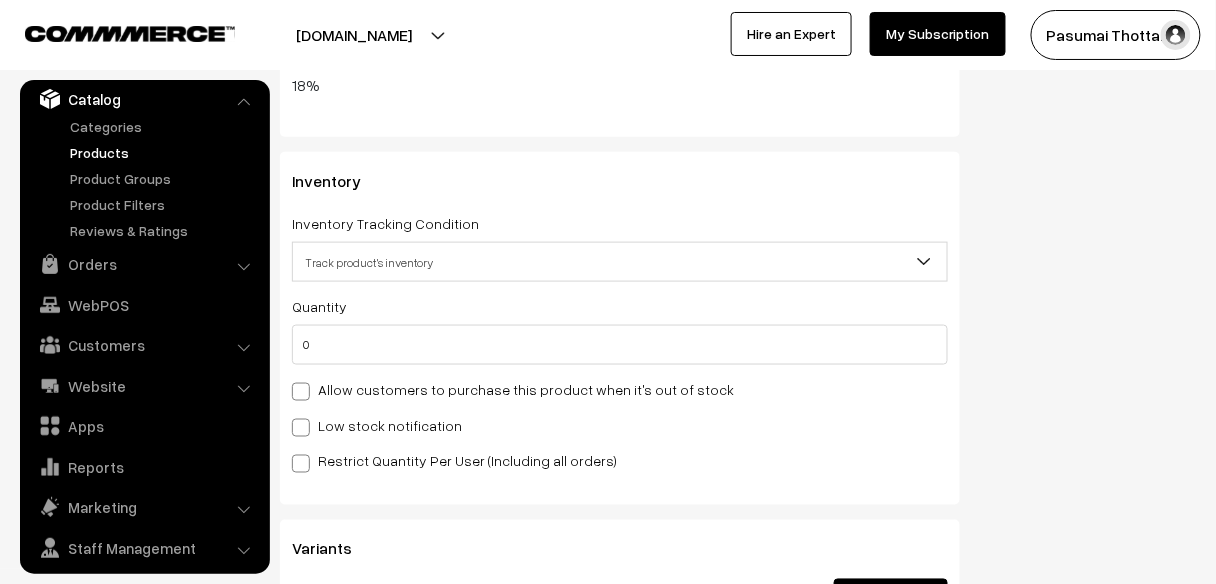 scroll, scrollTop: 2400, scrollLeft: 0, axis: vertical 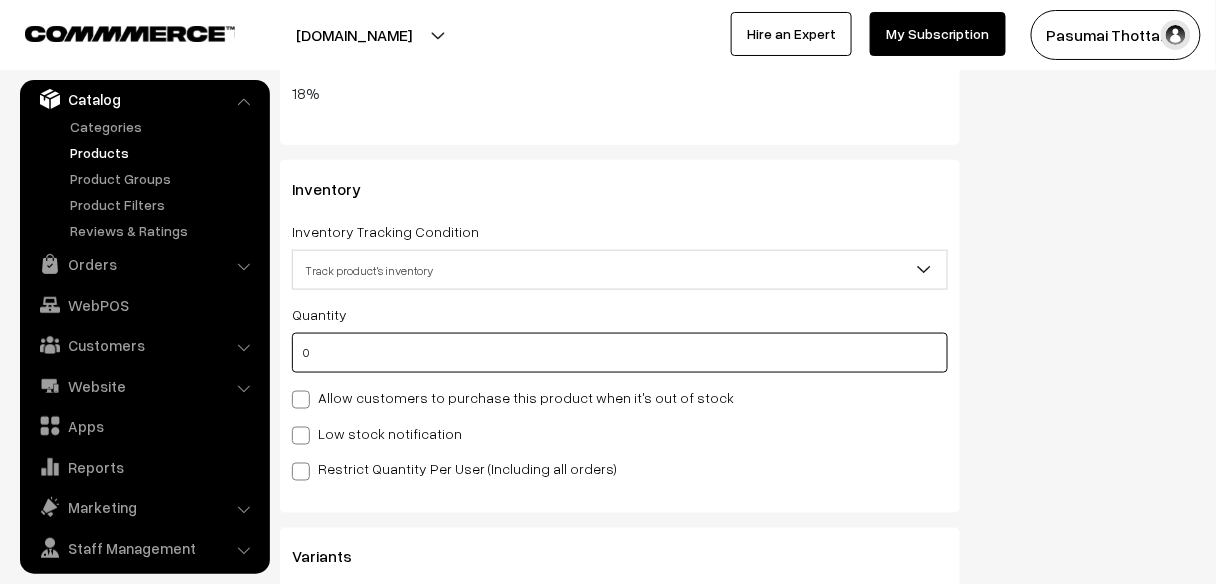 click on "0" at bounding box center (620, 353) 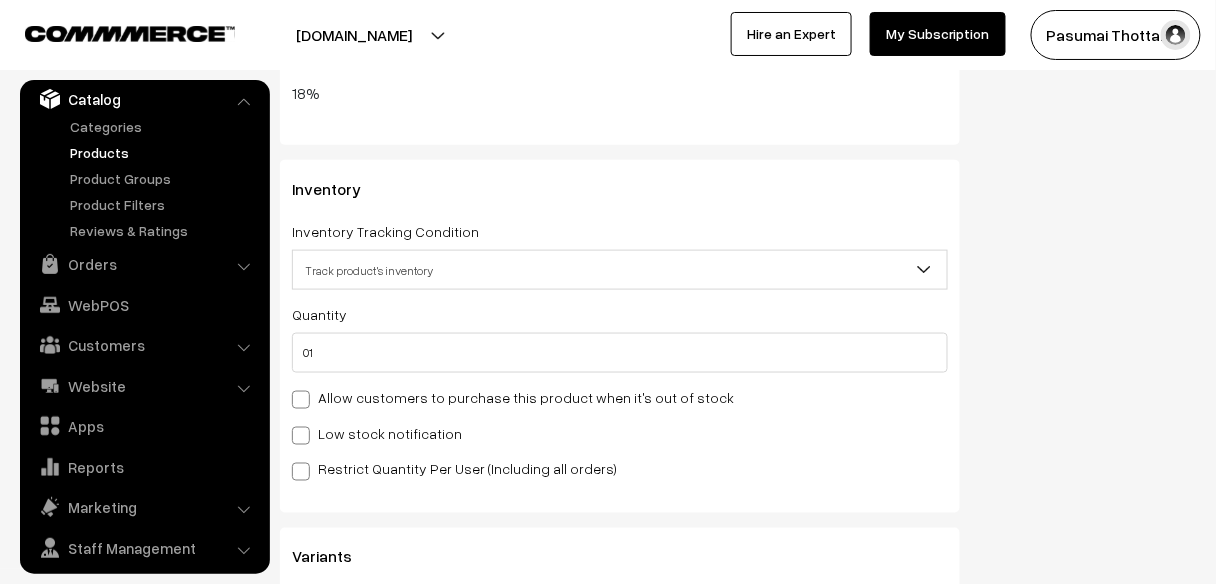 type on "1" 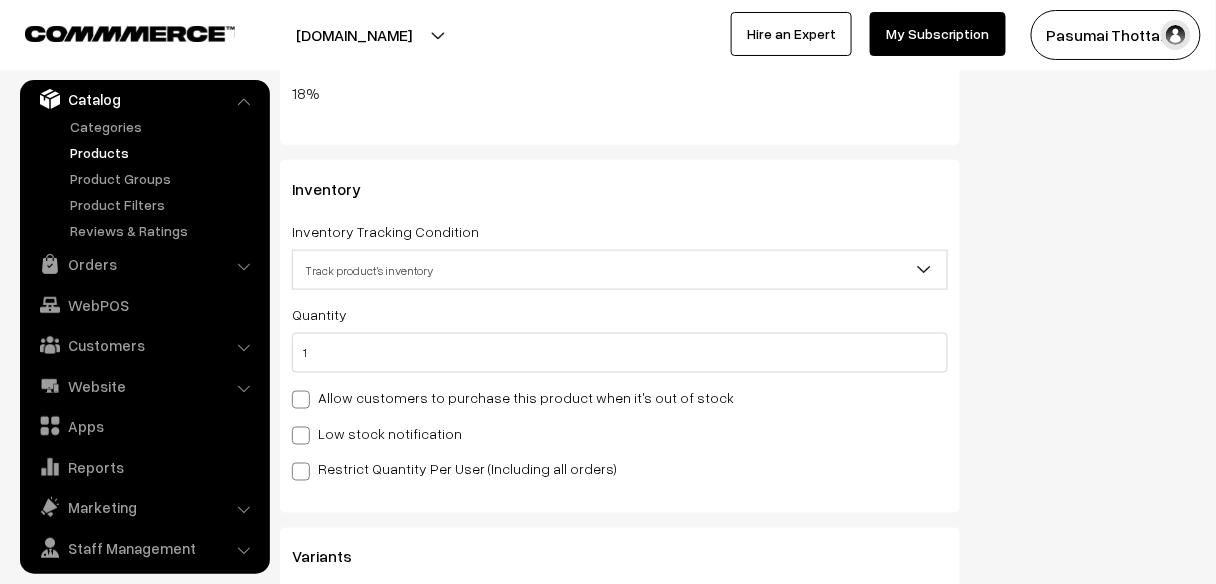 click on "Status
Active
Inactive
Active
Publish Date
Product Type
-- Select --
-- Select --
Filter Color
Hand Picked Related Products
0" at bounding box center [1093, -693] 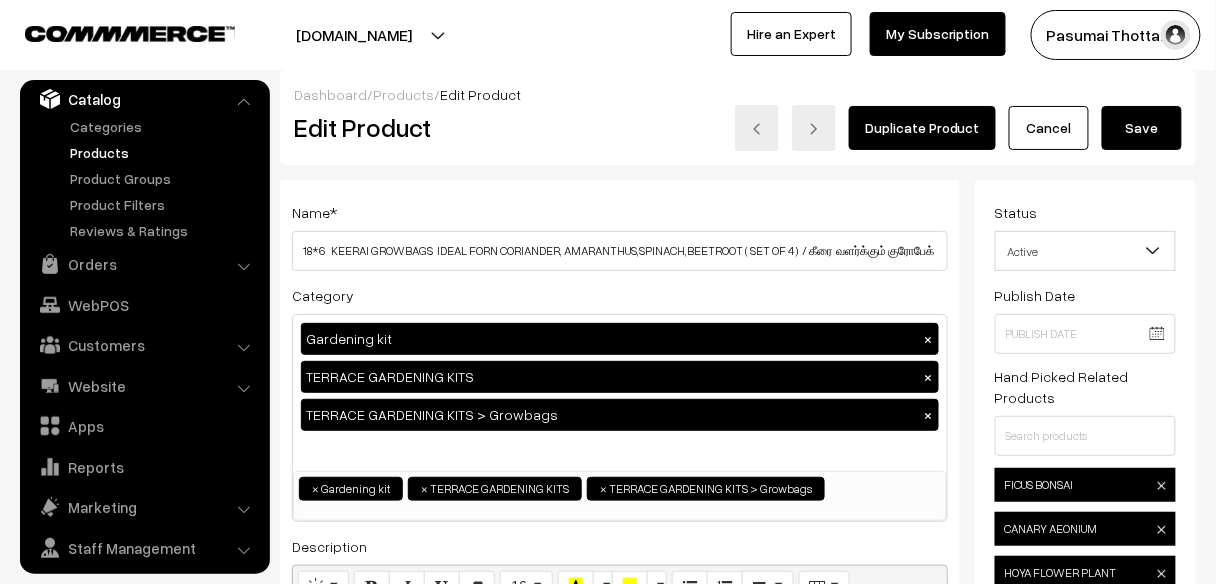 scroll, scrollTop: 0, scrollLeft: 0, axis: both 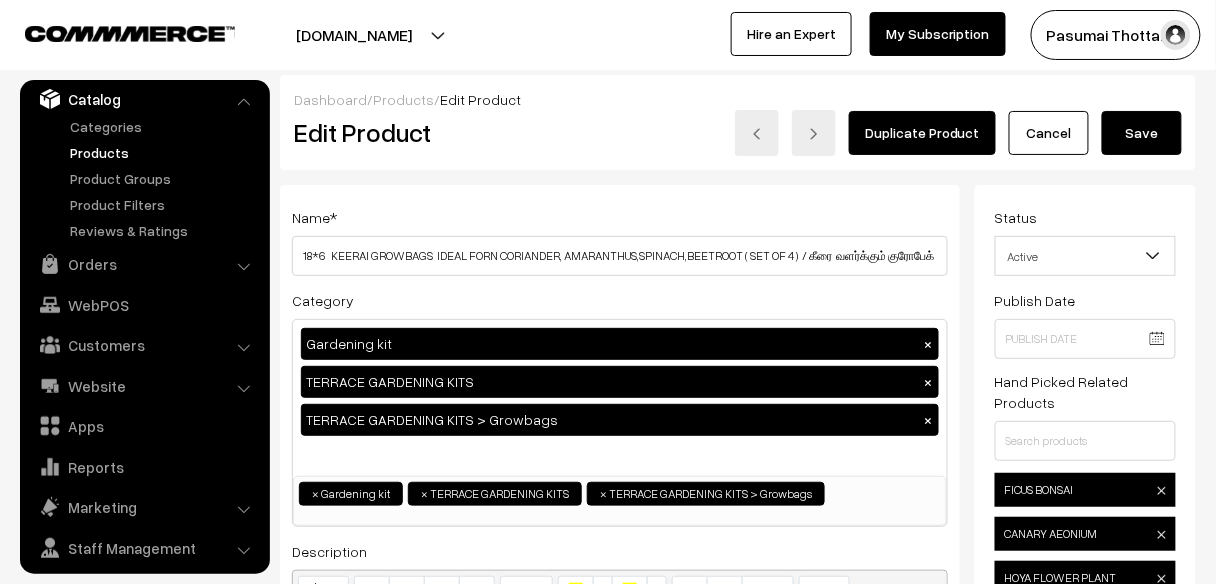click on "Save" at bounding box center [1142, 133] 